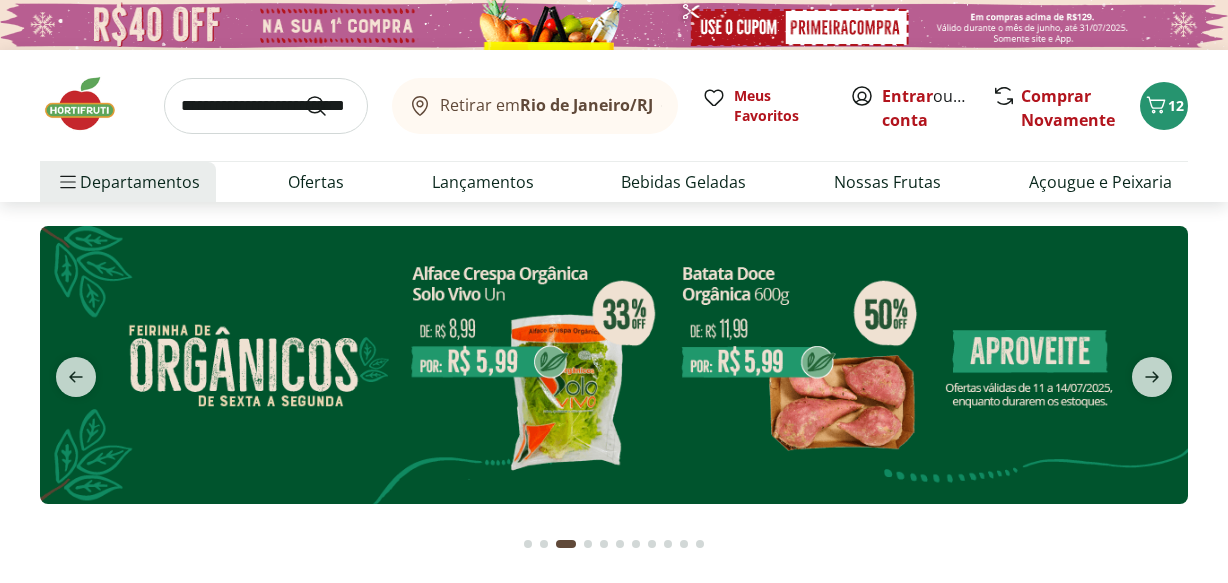 scroll, scrollTop: 0, scrollLeft: 0, axis: both 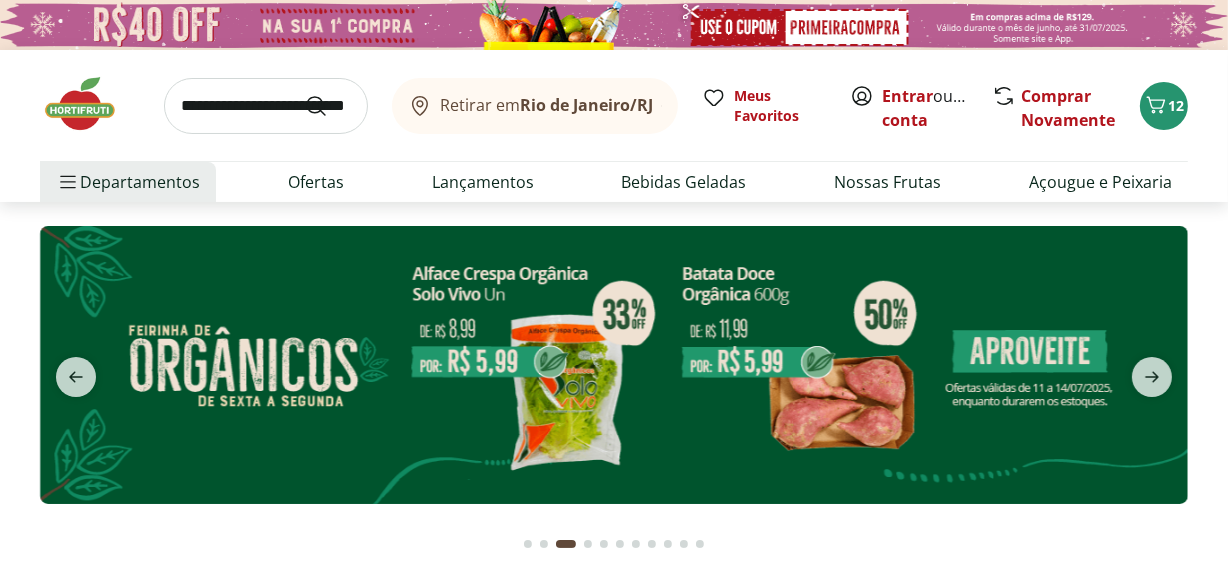 click at bounding box center [588, 544] 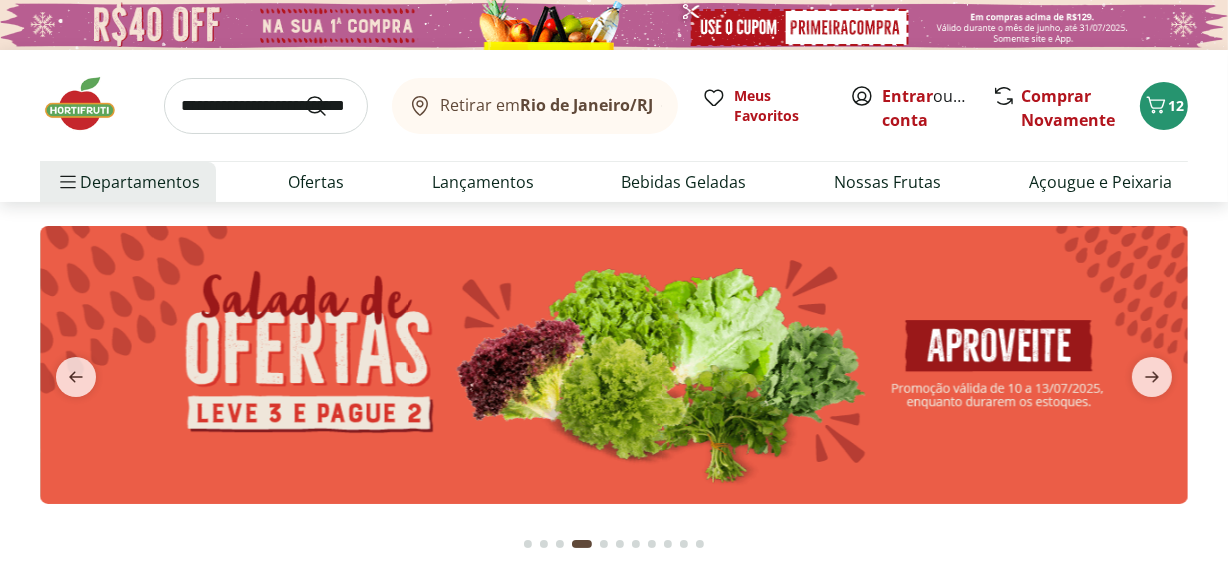 click at bounding box center [582, 544] 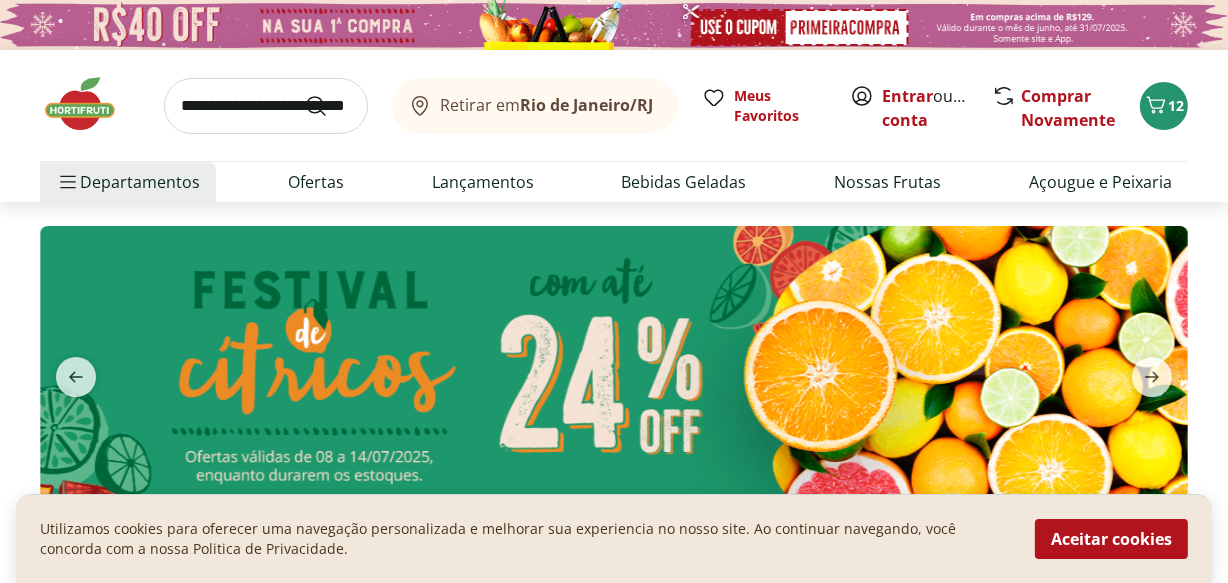 click on "Utilizamos cookies para oferecer uma navegação personalizada e melhorar sua experiencia no nosso site. Ao continuar navegando, você concorda com a nossa Politica de Privacidade." at bounding box center [525, 539] 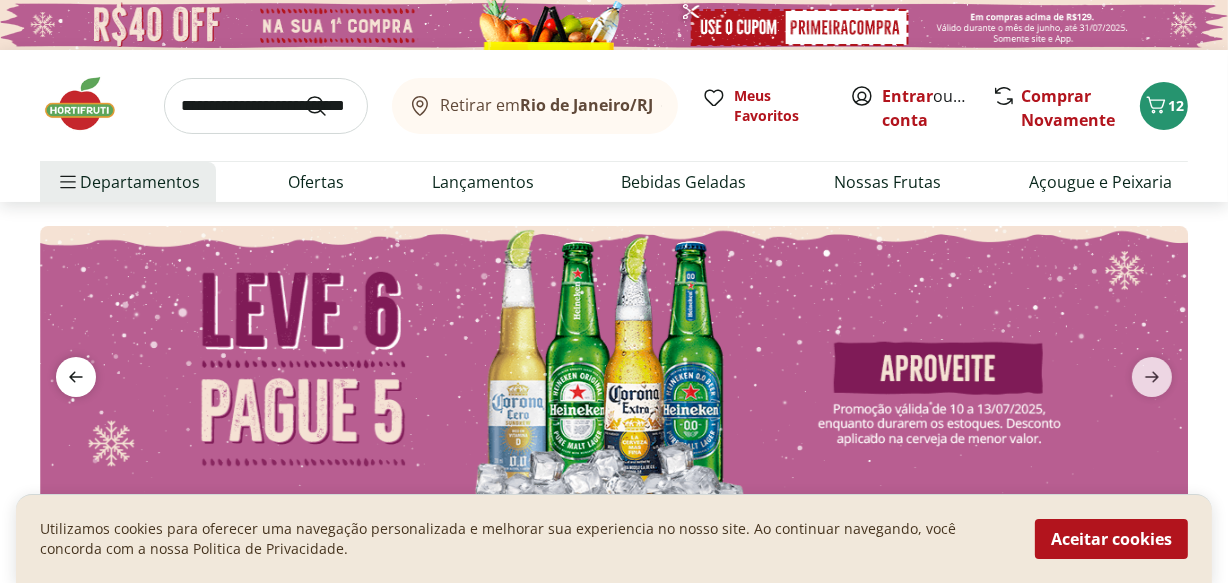 click at bounding box center [76, 377] 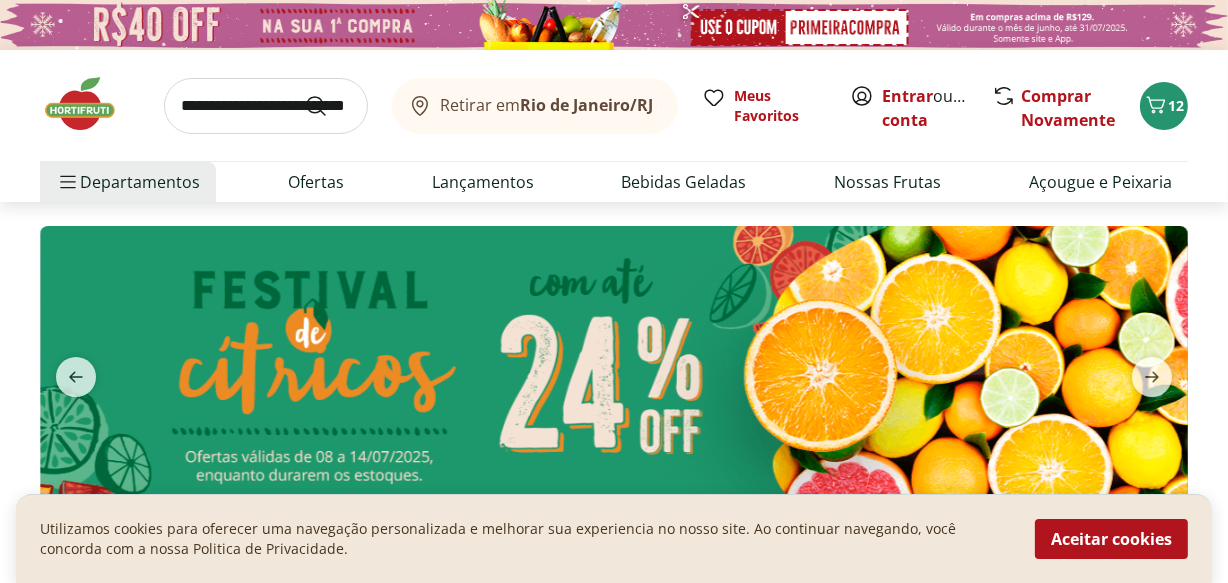 click at bounding box center [614, 365] 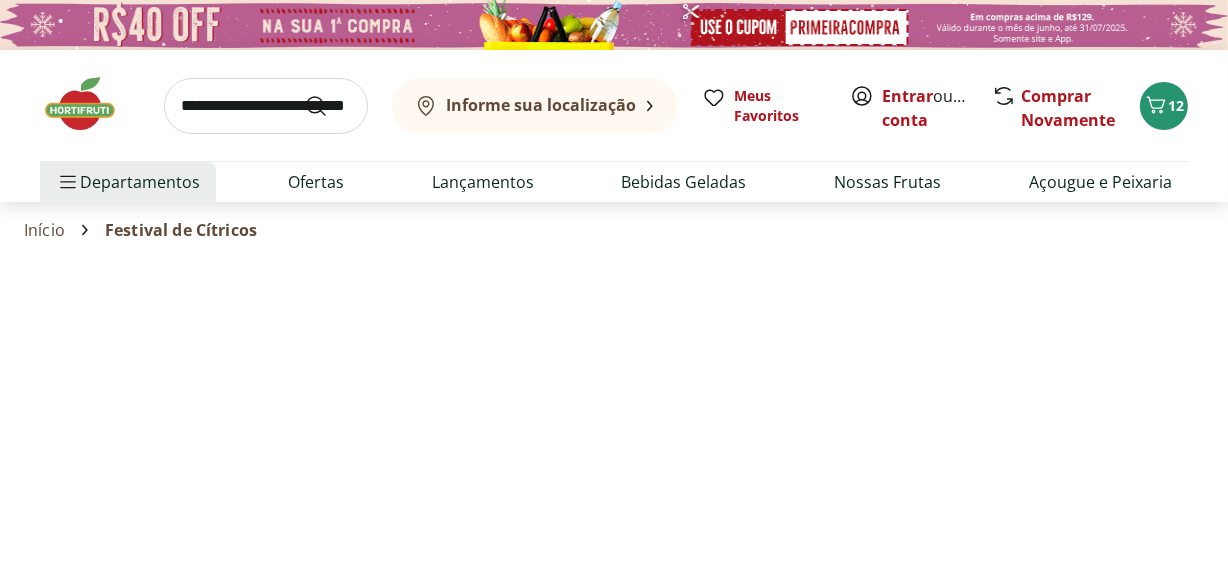 select on "**********" 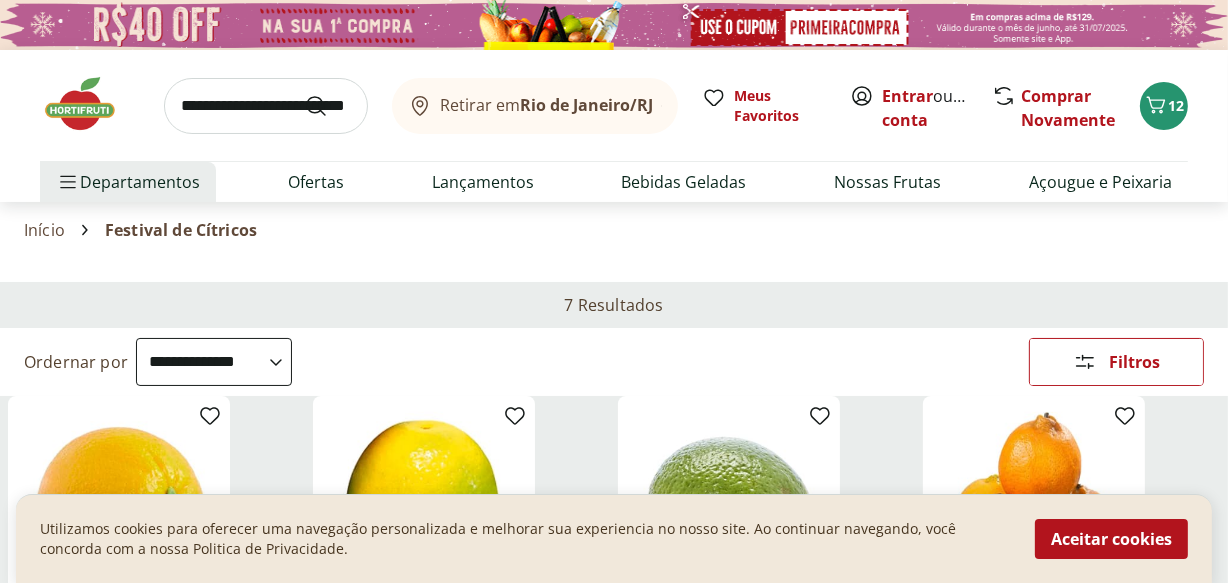 click at bounding box center [90, 104] 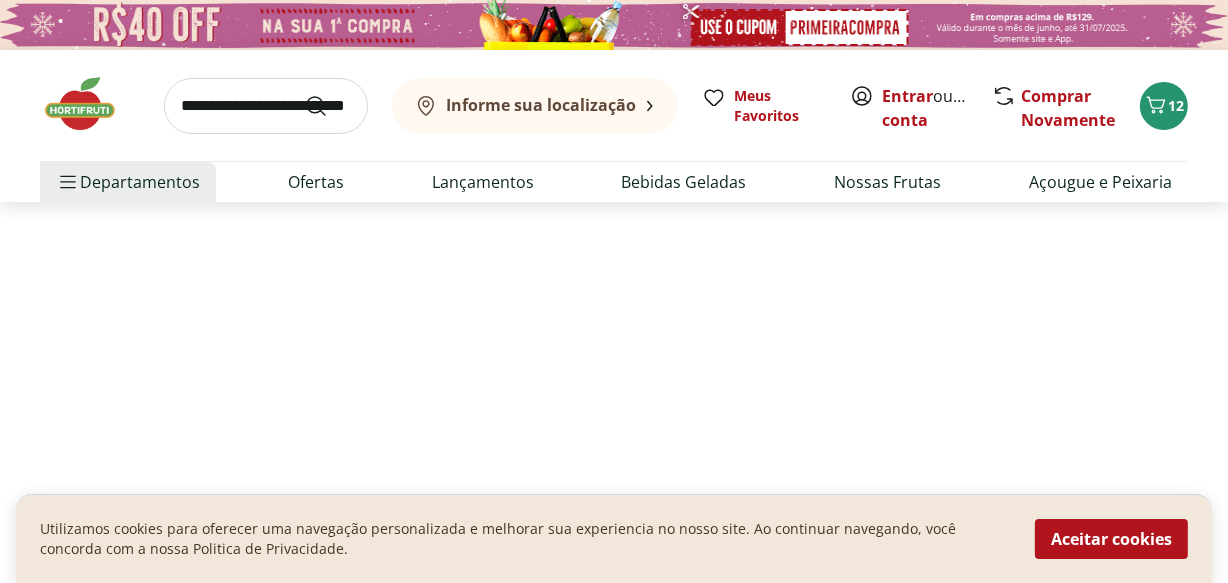 type on "**" 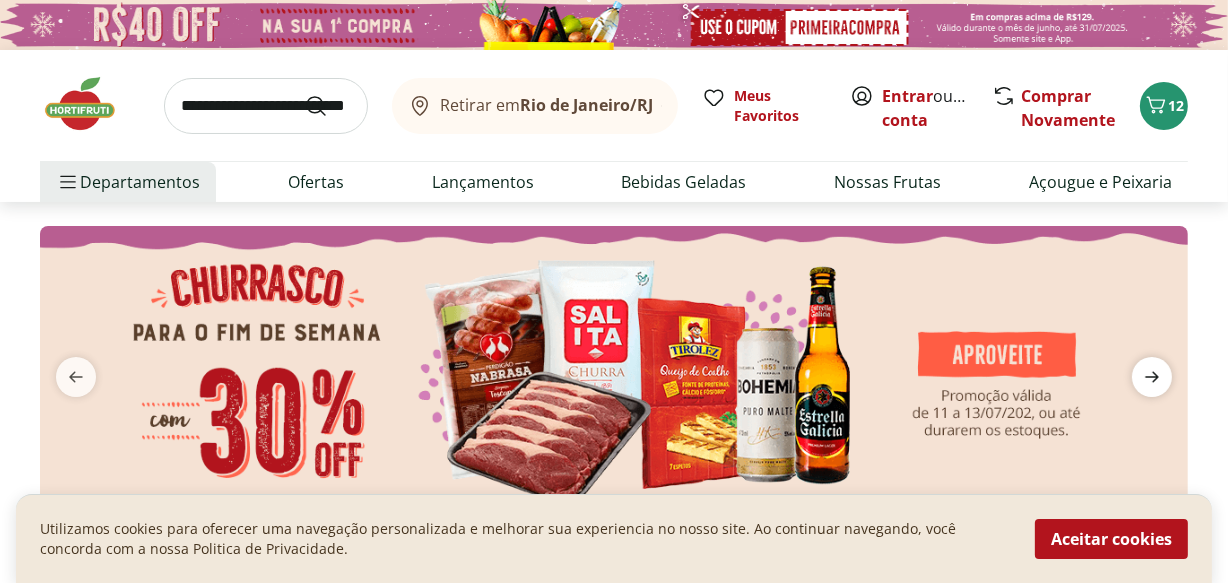 click 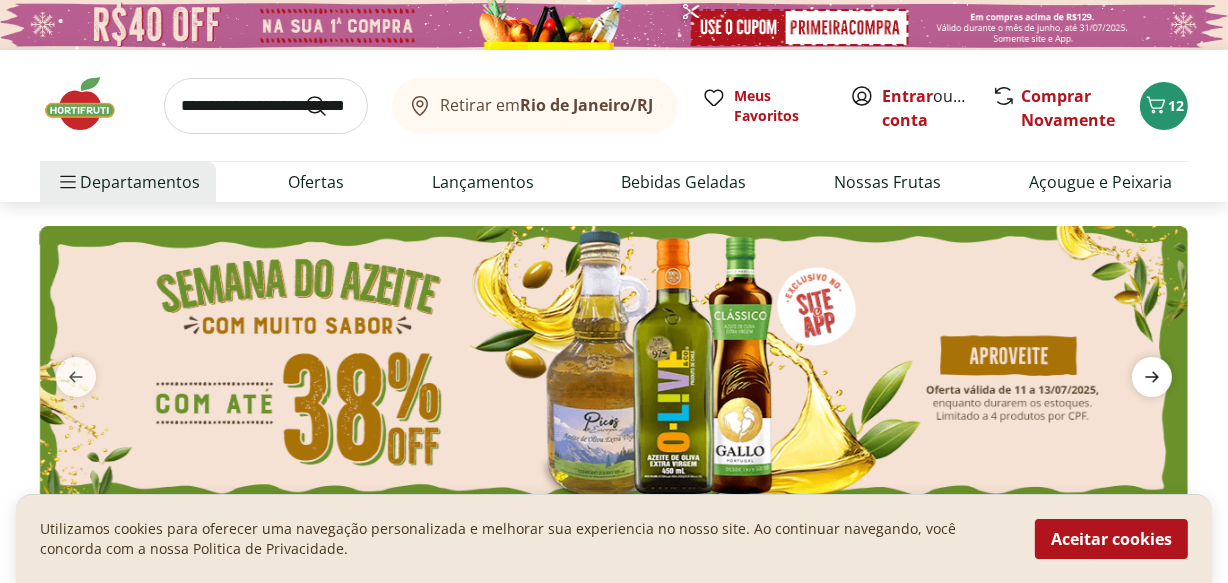 click 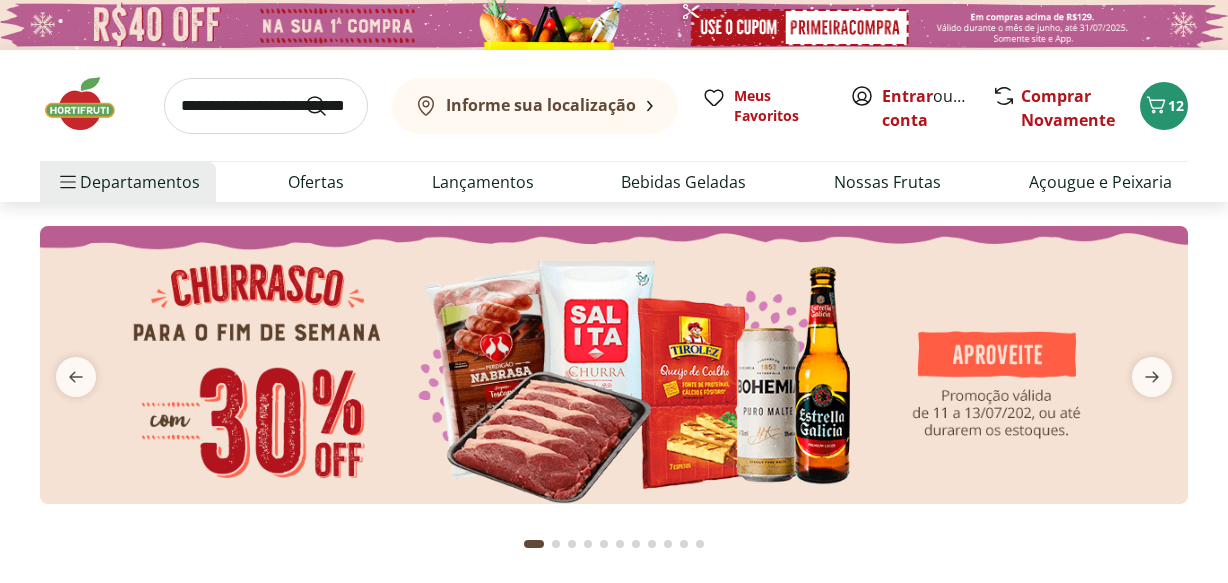 scroll, scrollTop: 0, scrollLeft: 0, axis: both 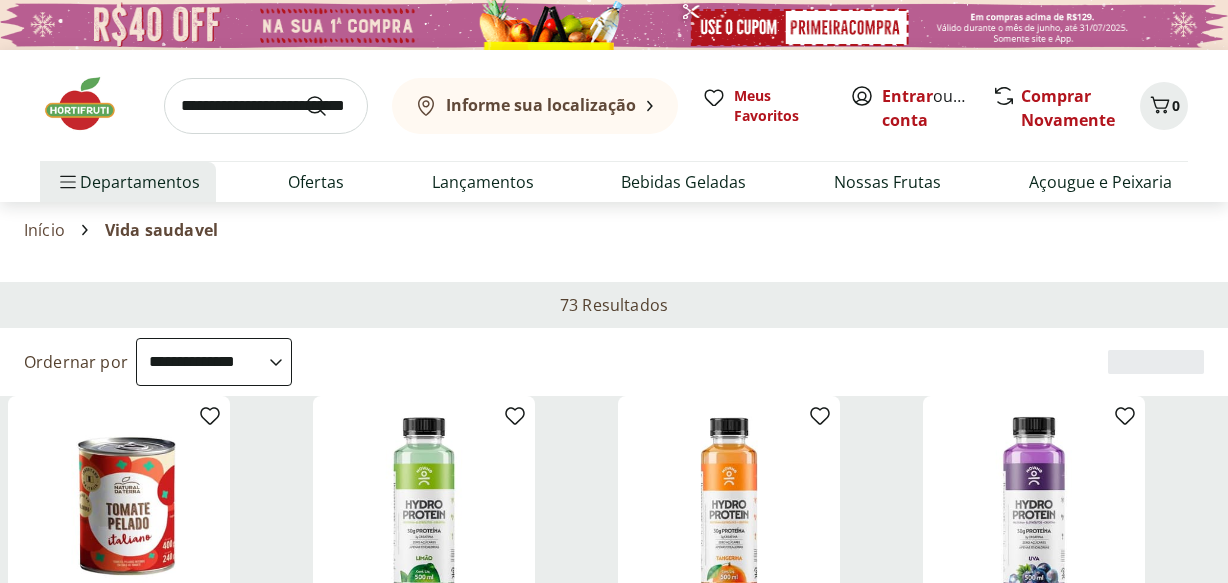 select on "**********" 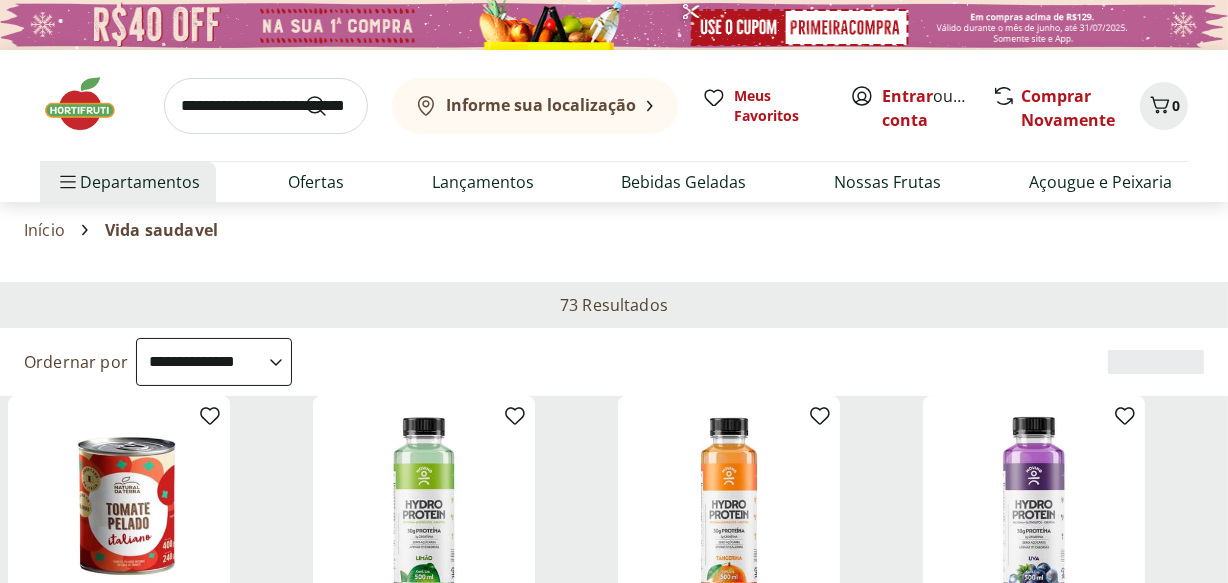 scroll, scrollTop: 0, scrollLeft: 0, axis: both 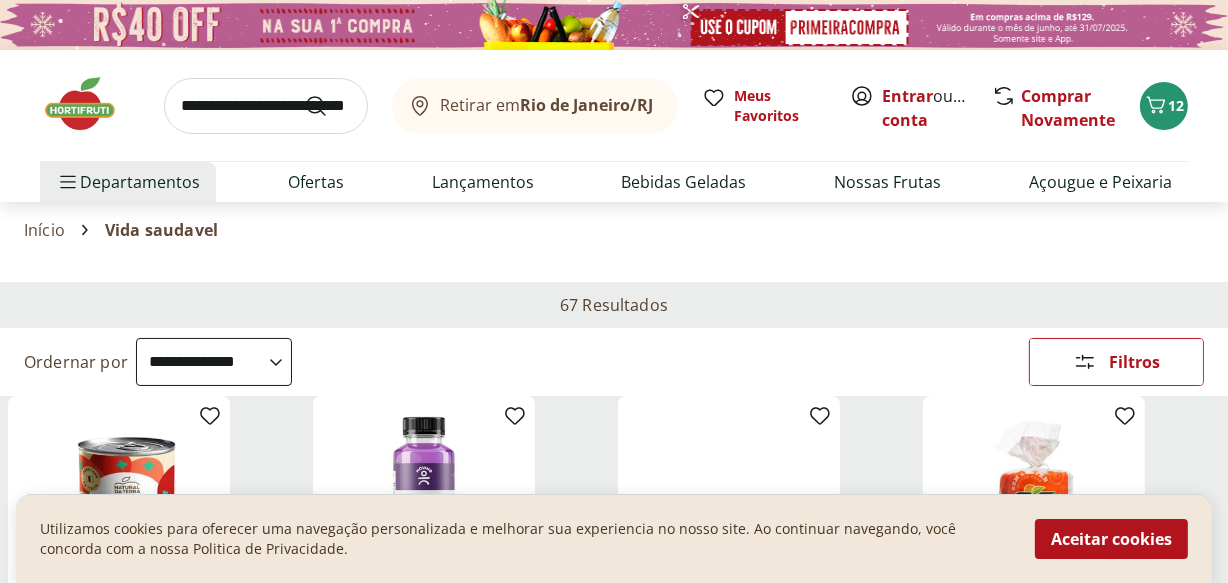 click at bounding box center [90, 104] 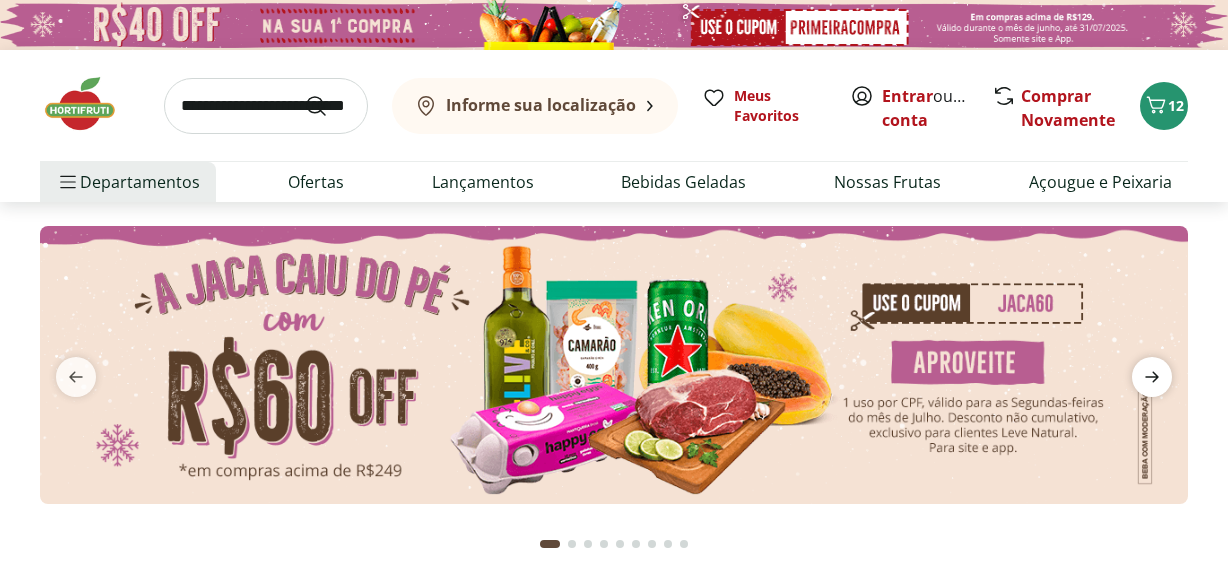 scroll, scrollTop: 0, scrollLeft: 0, axis: both 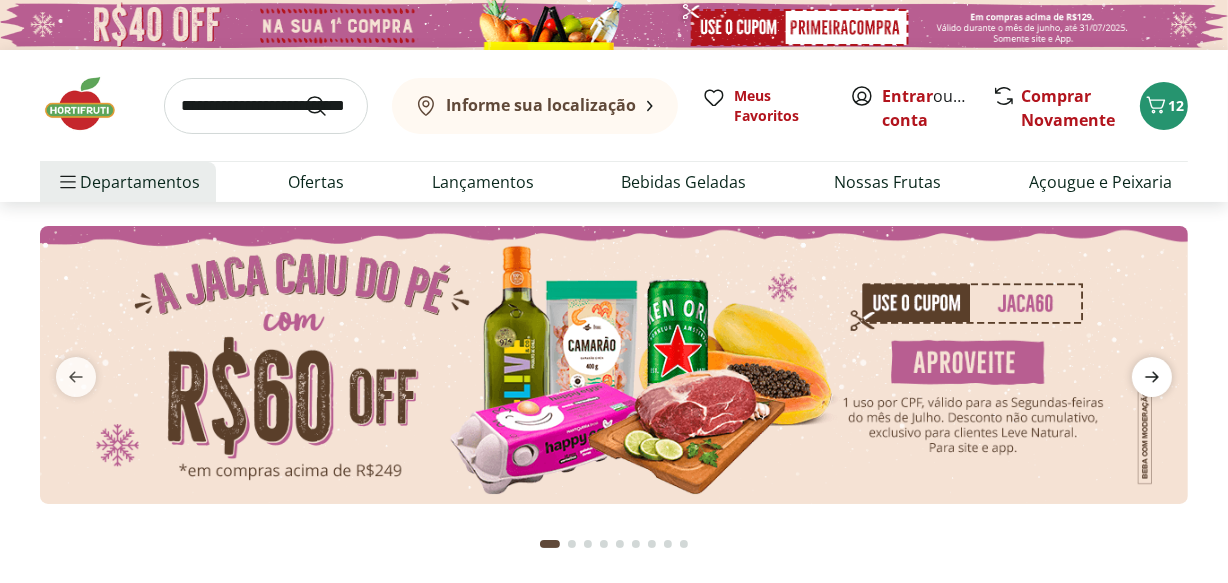 click 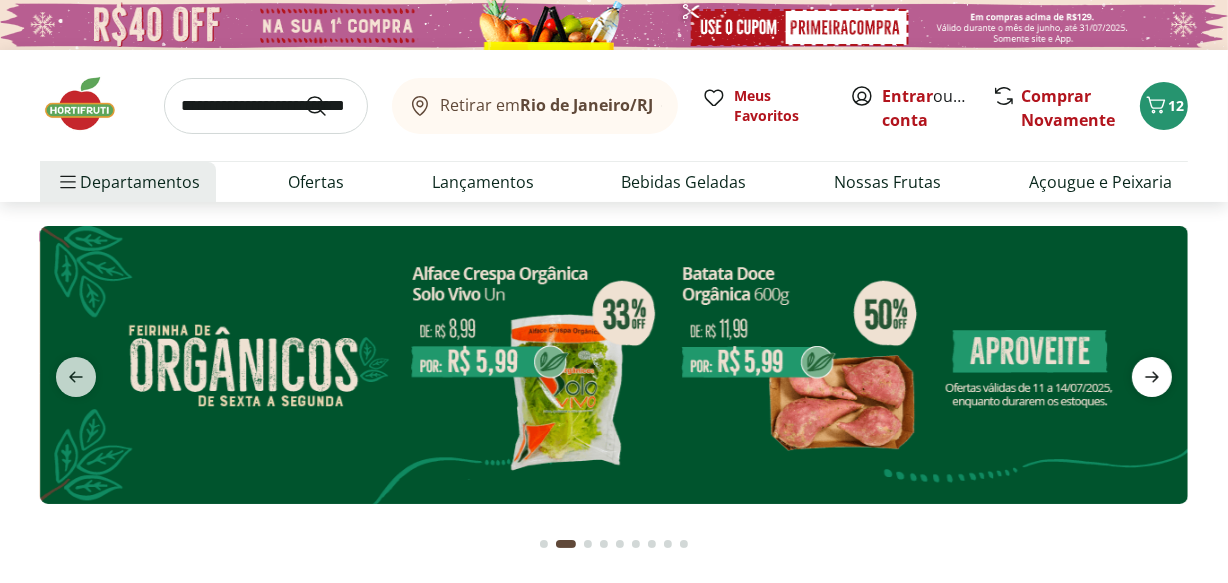click 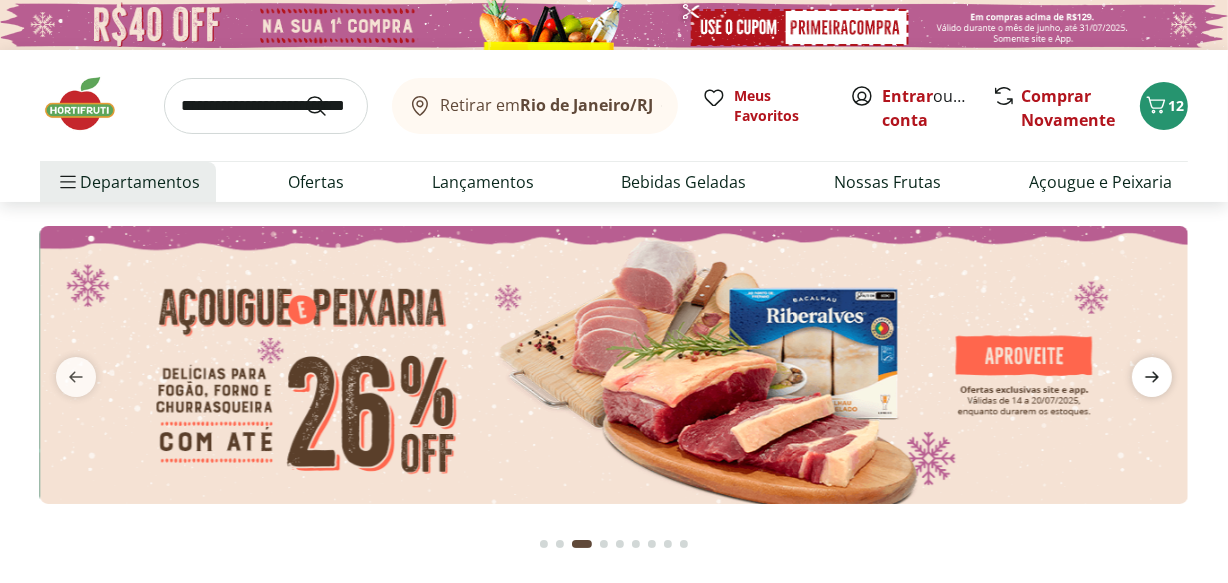 click 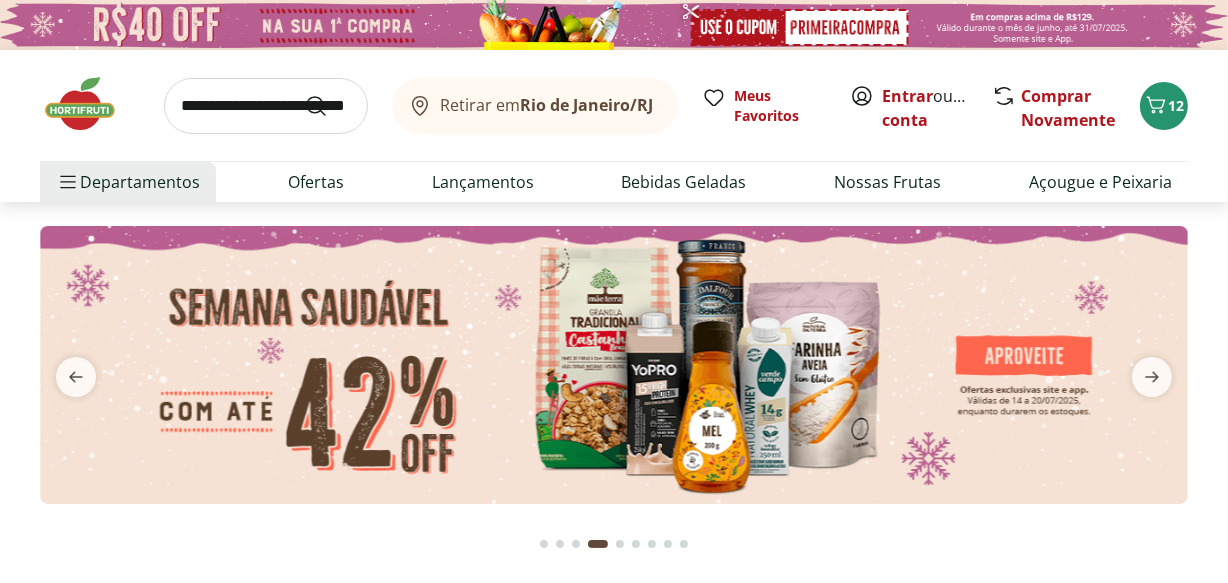 click at bounding box center [652, 544] 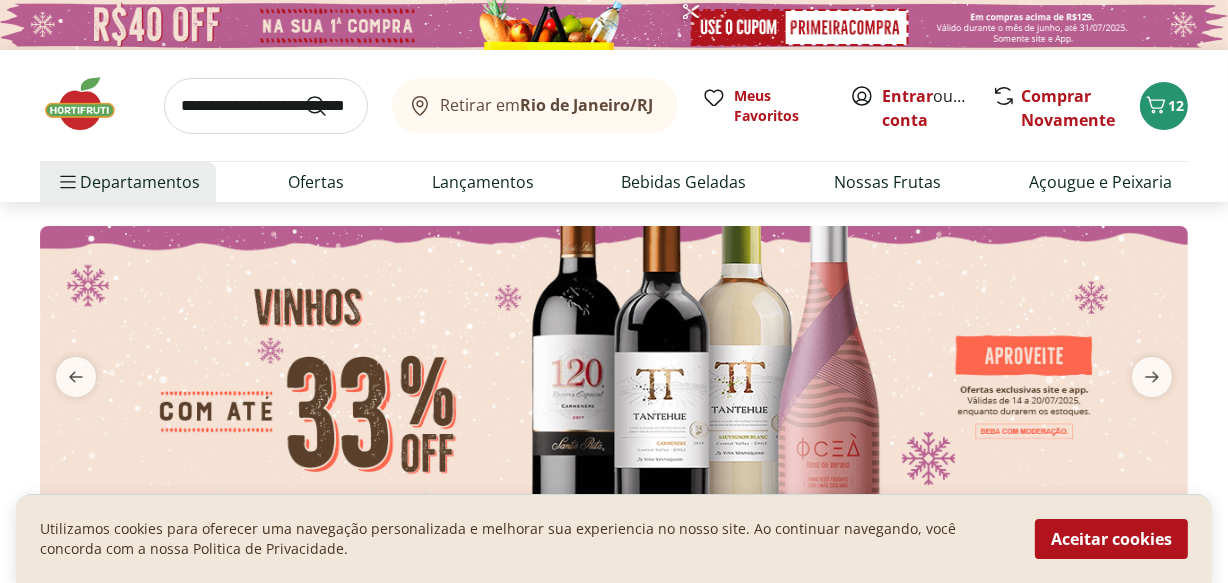 click at bounding box center (614, 365) 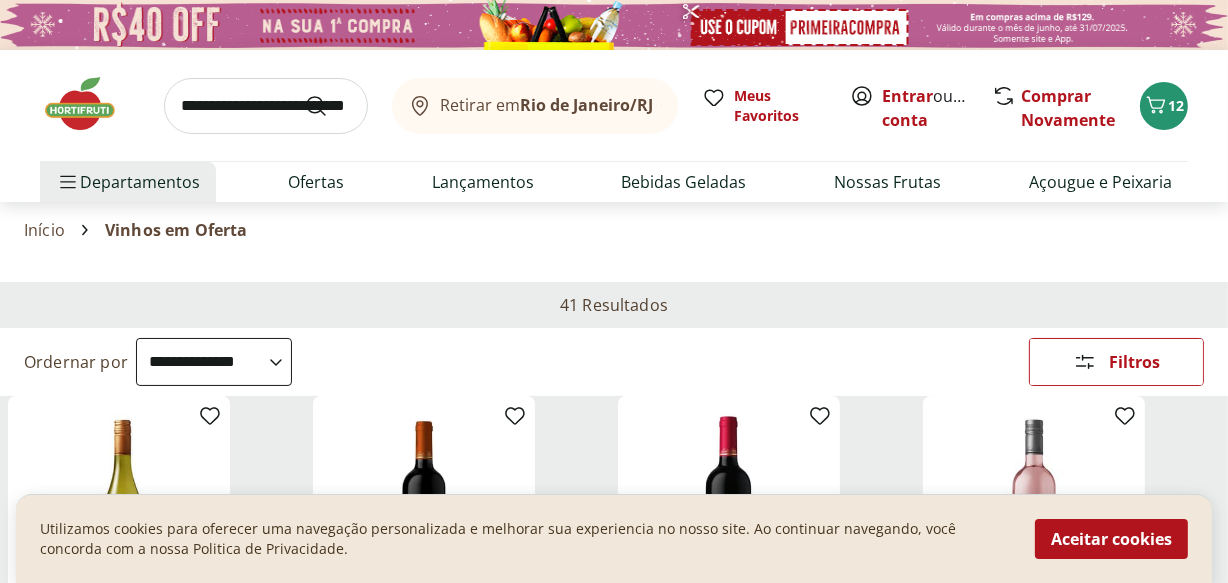 click at bounding box center (90, 104) 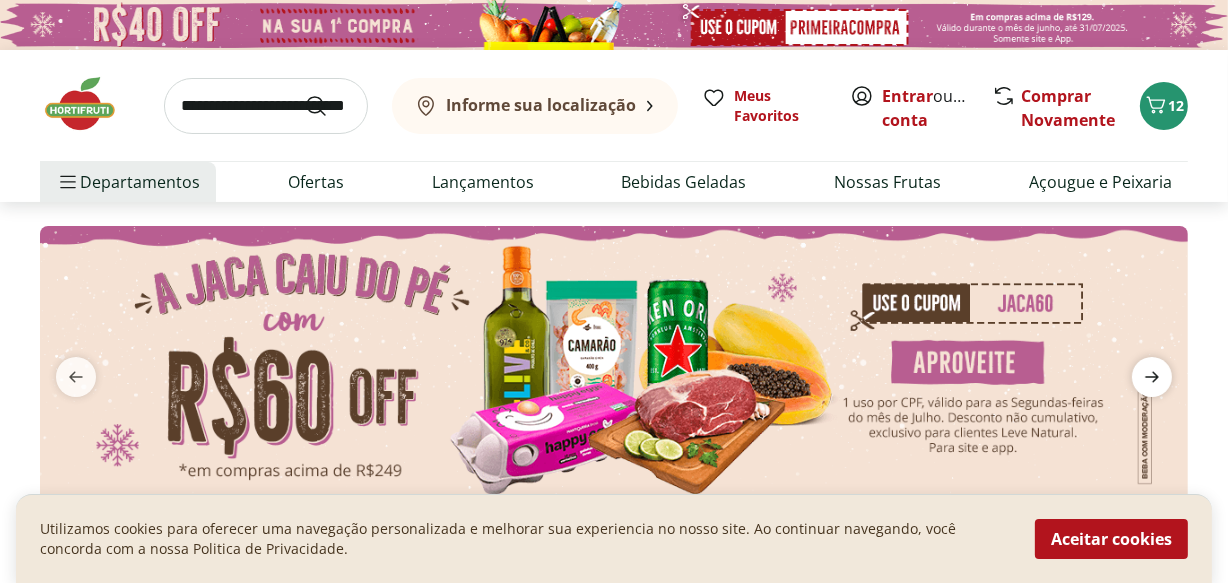 click 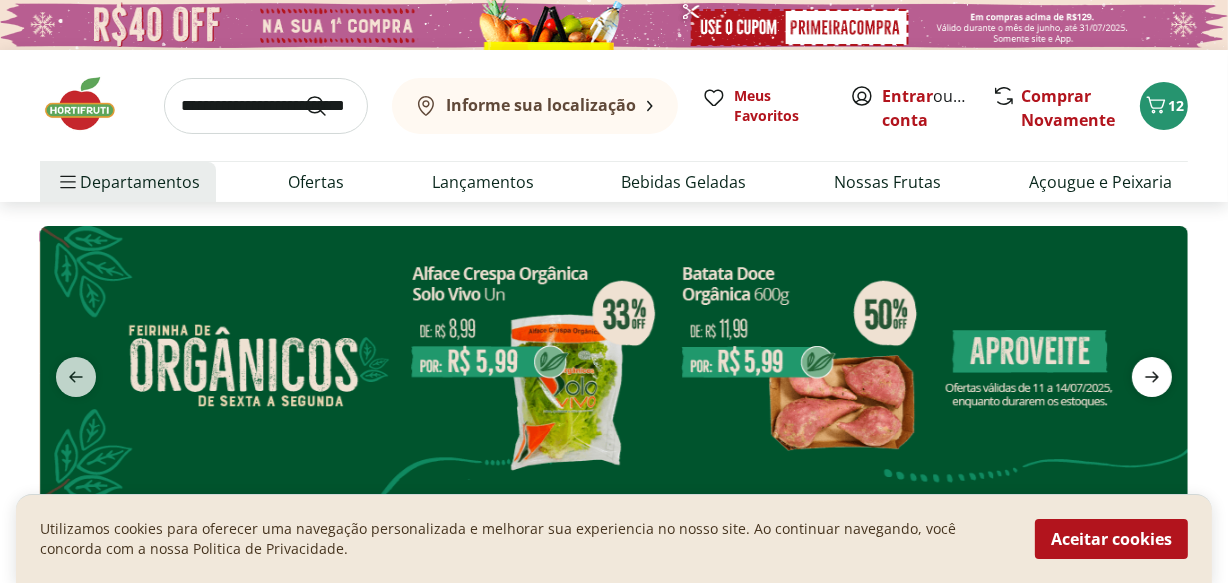 click 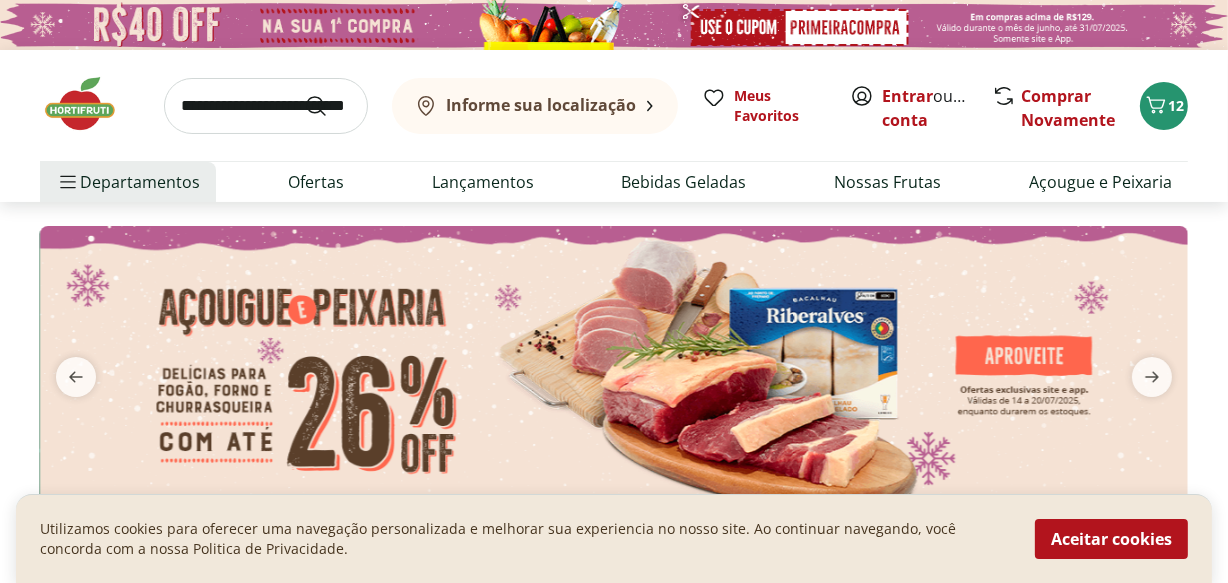 click at bounding box center [614, 365] 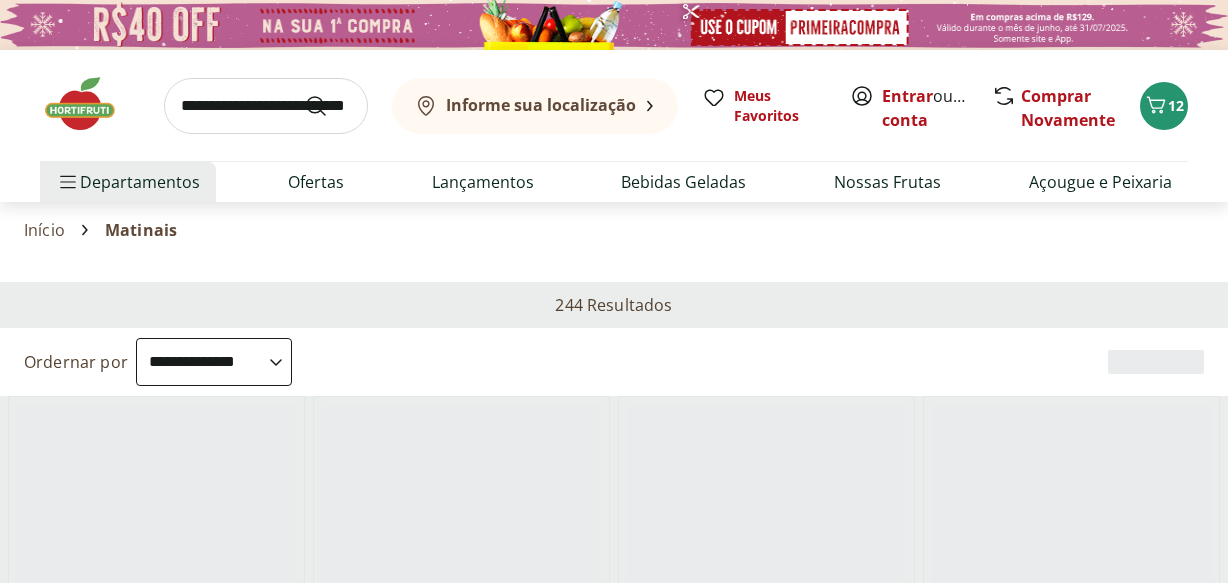 select on "**********" 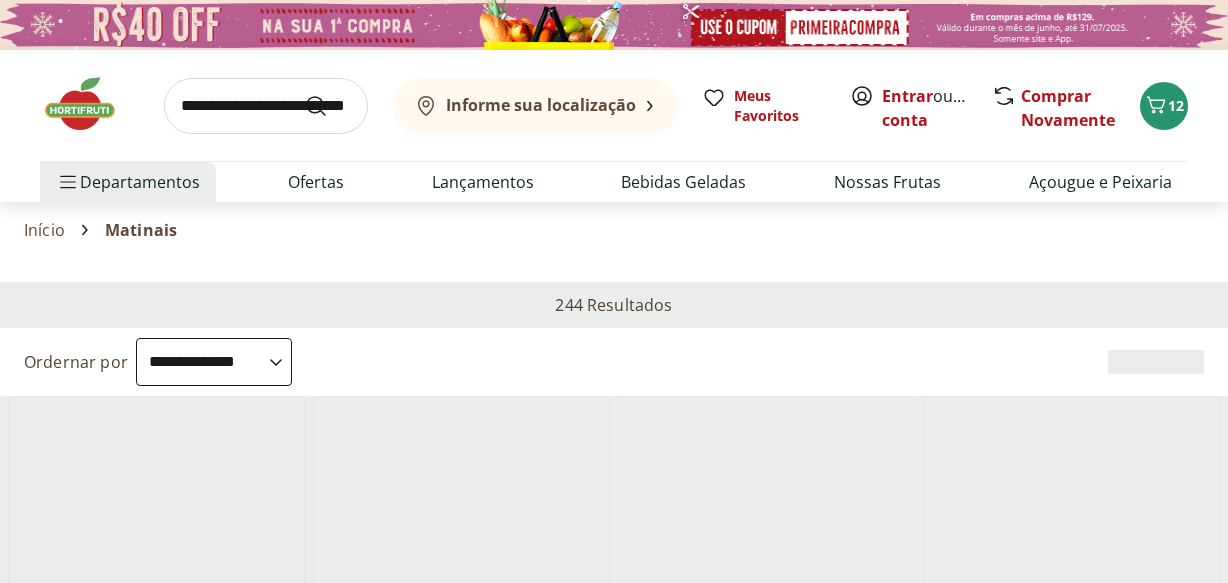 scroll, scrollTop: 0, scrollLeft: 0, axis: both 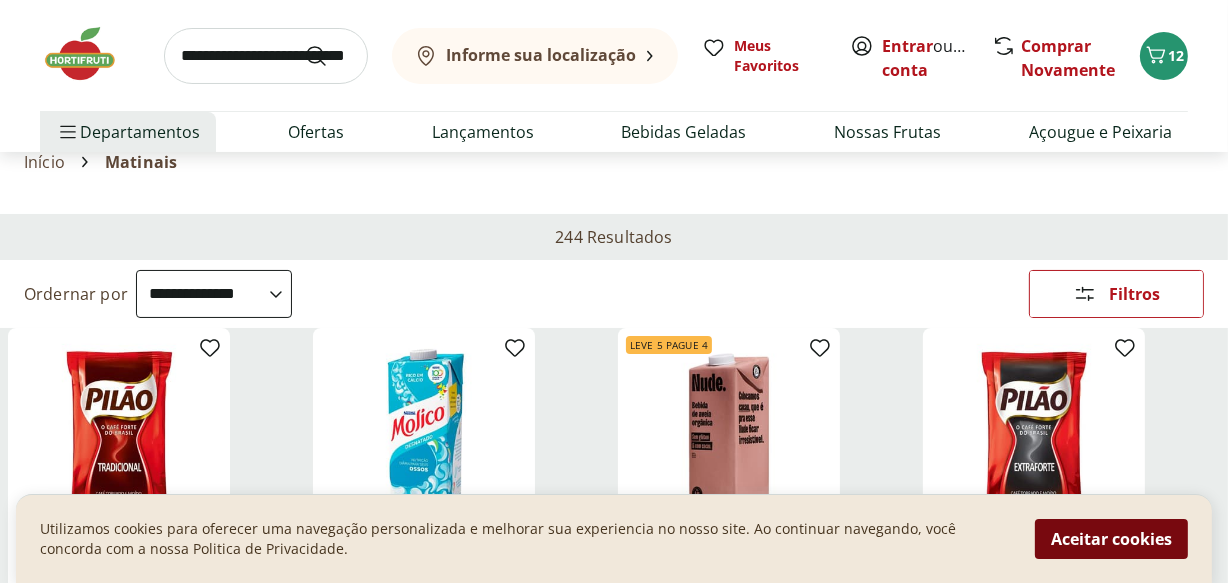 click on "Aceitar cookies" at bounding box center [1111, 539] 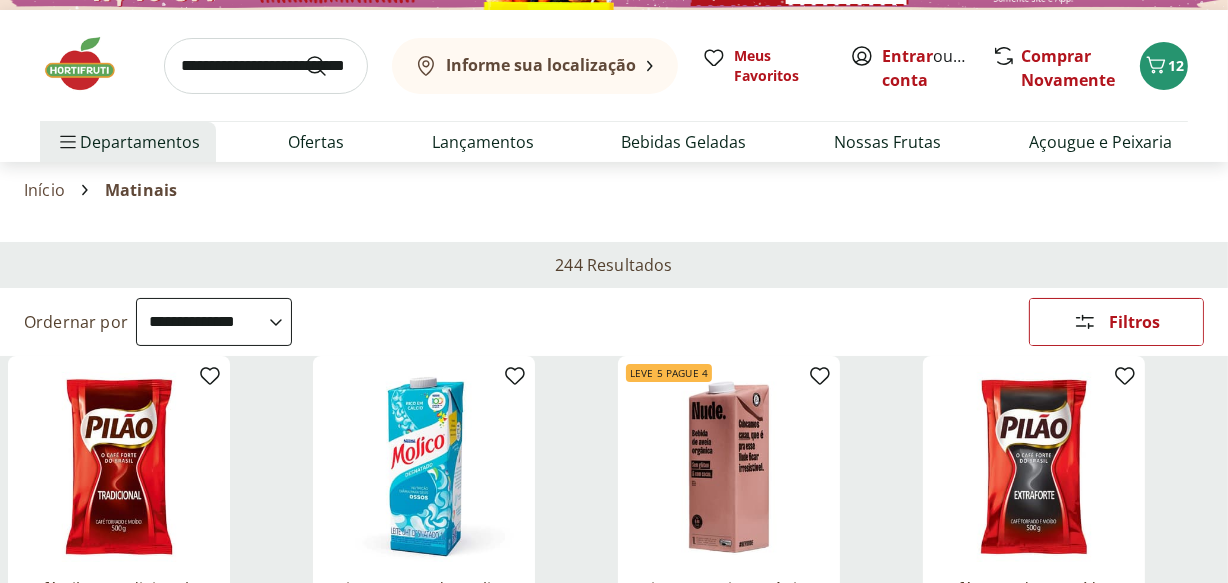 scroll, scrollTop: 0, scrollLeft: 0, axis: both 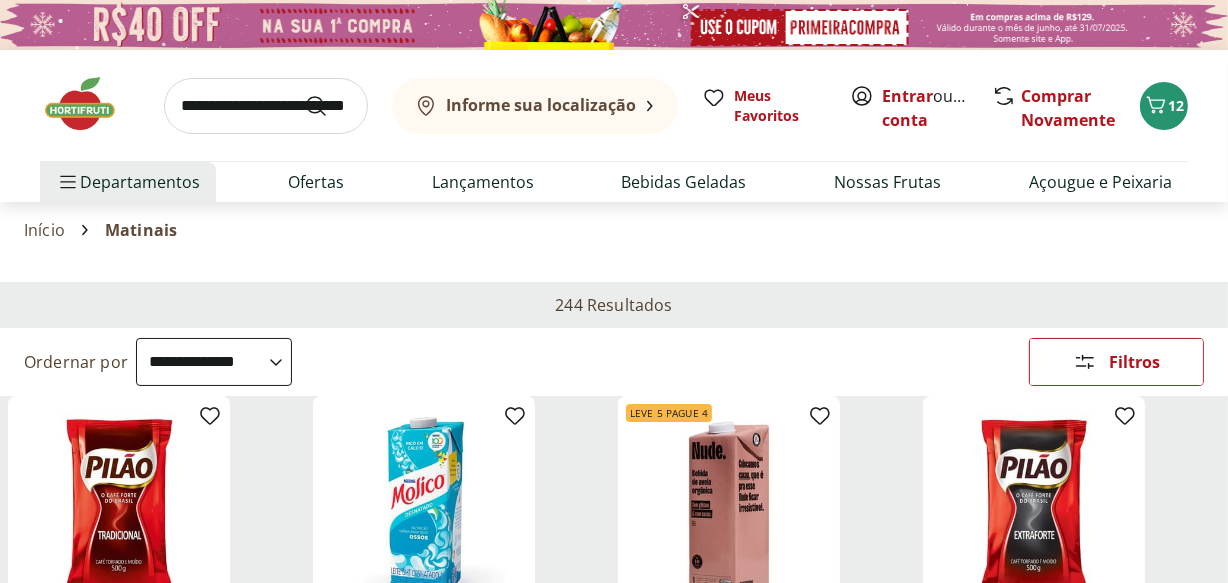 click at bounding box center (90, 104) 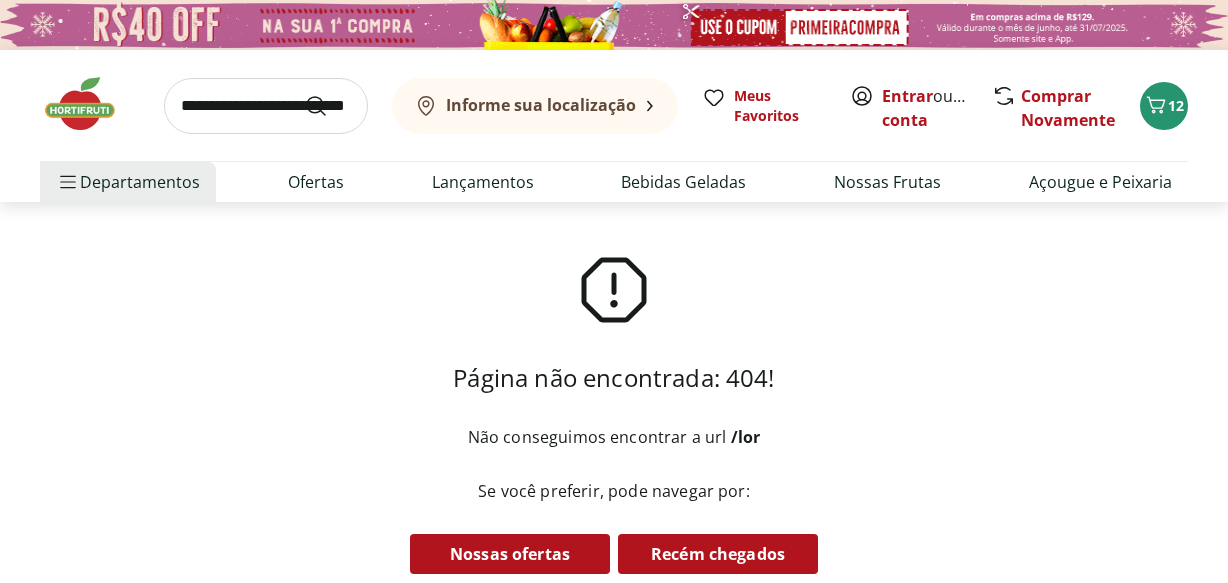 scroll, scrollTop: 0, scrollLeft: 0, axis: both 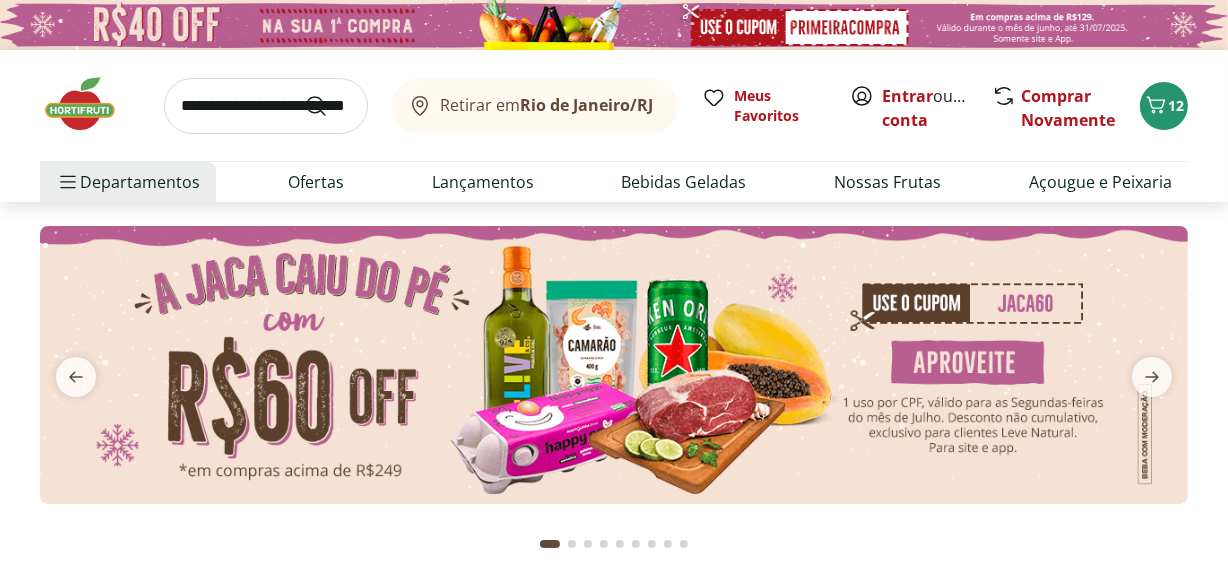 click at bounding box center (668, 544) 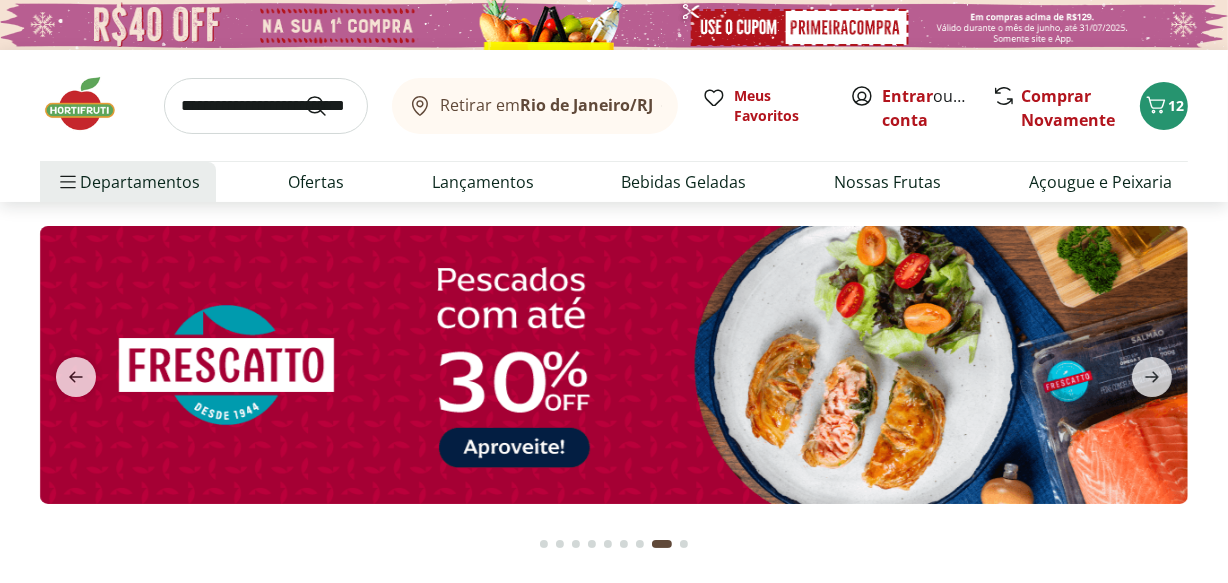 click at bounding box center [684, 544] 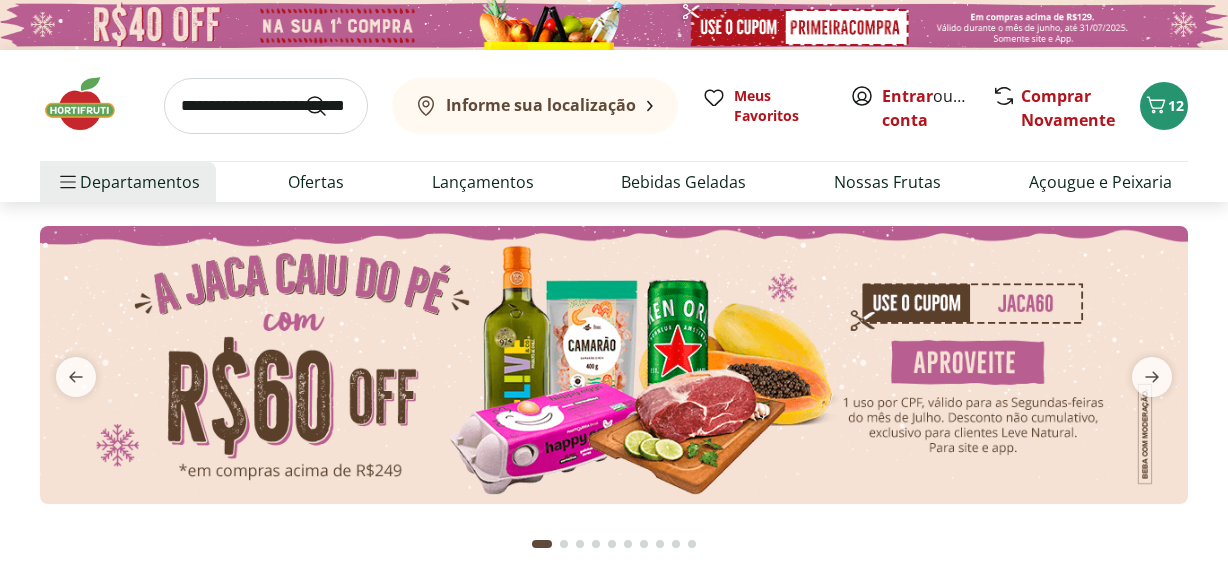 scroll, scrollTop: 0, scrollLeft: 0, axis: both 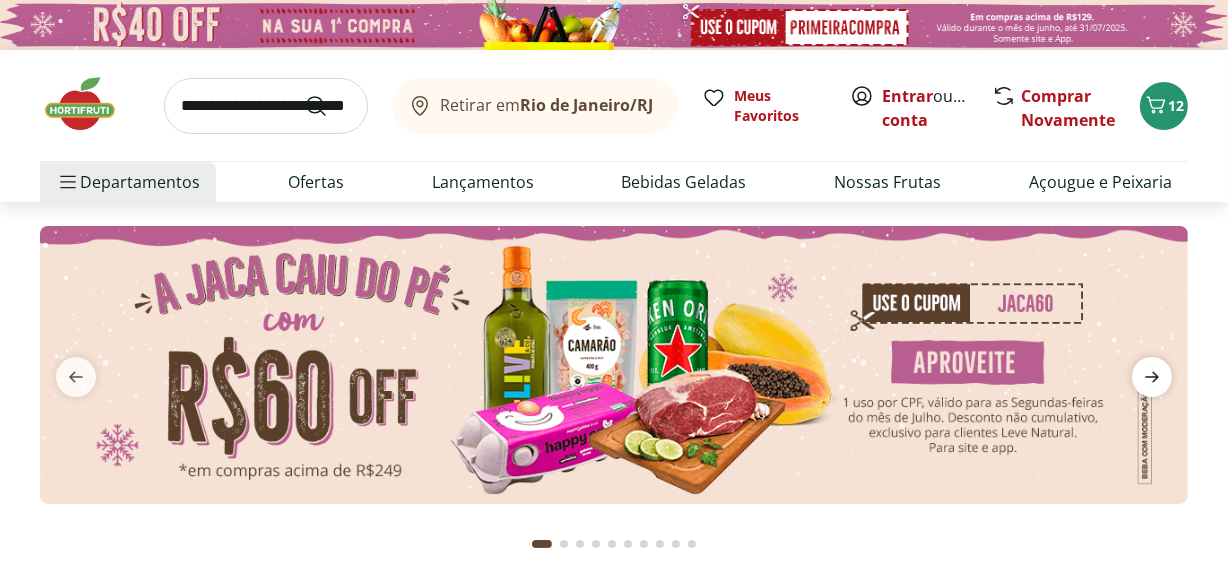 click at bounding box center (1152, 377) 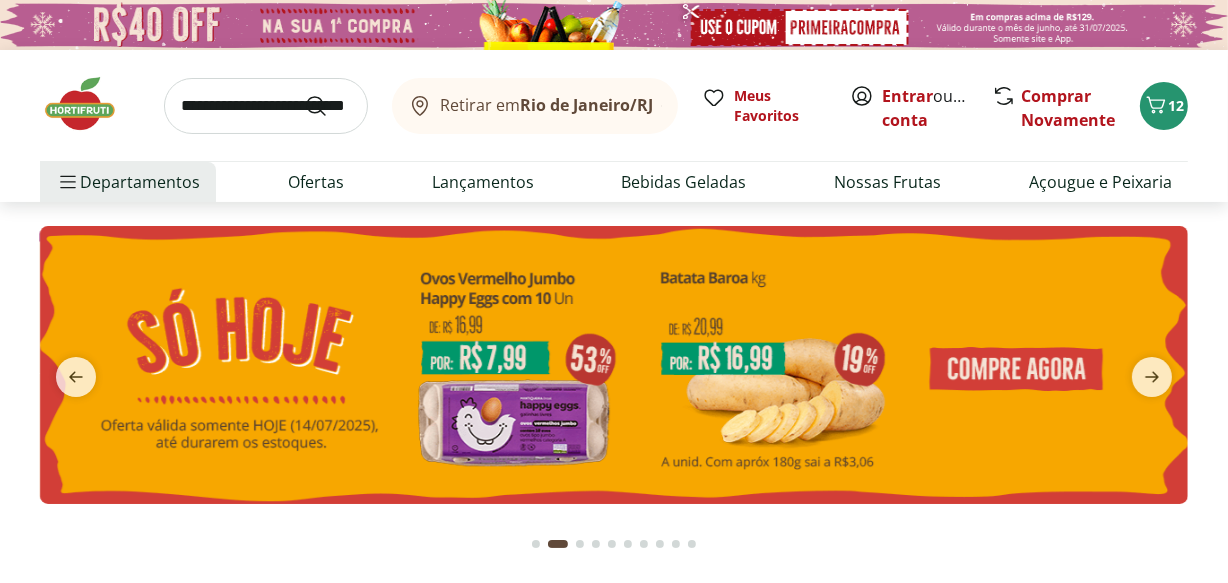 click at bounding box center [614, 365] 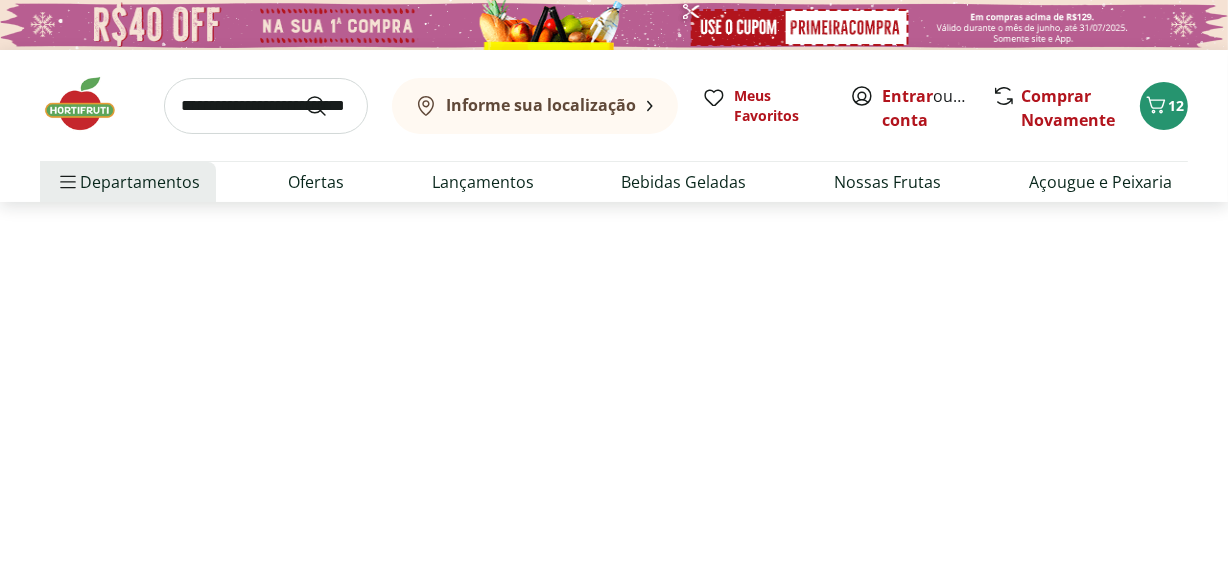 select on "**********" 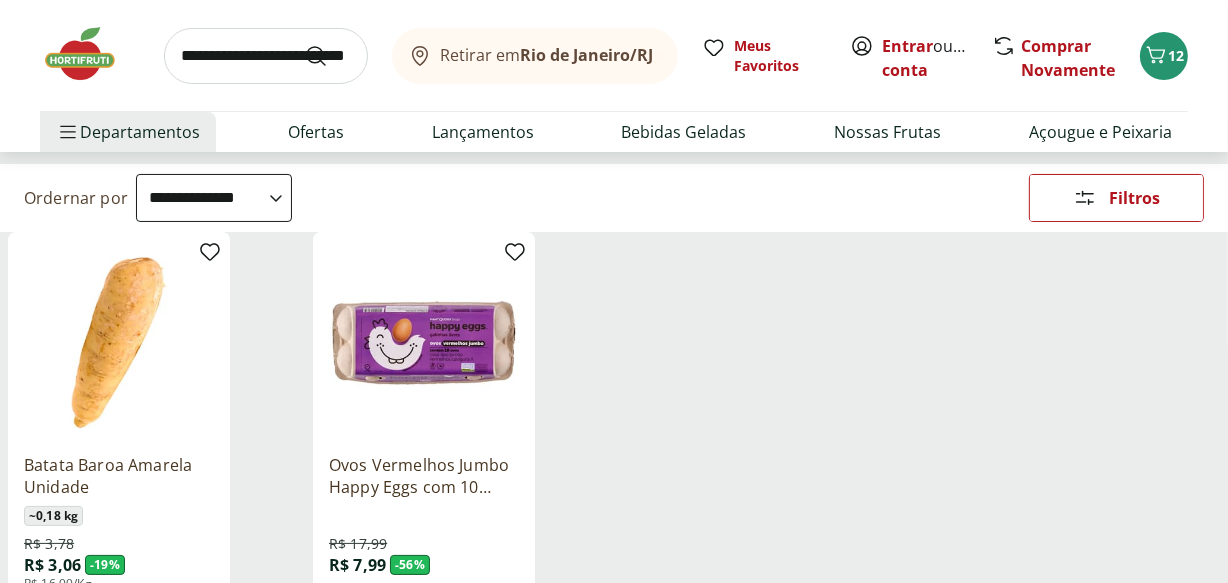 scroll, scrollTop: 255, scrollLeft: 0, axis: vertical 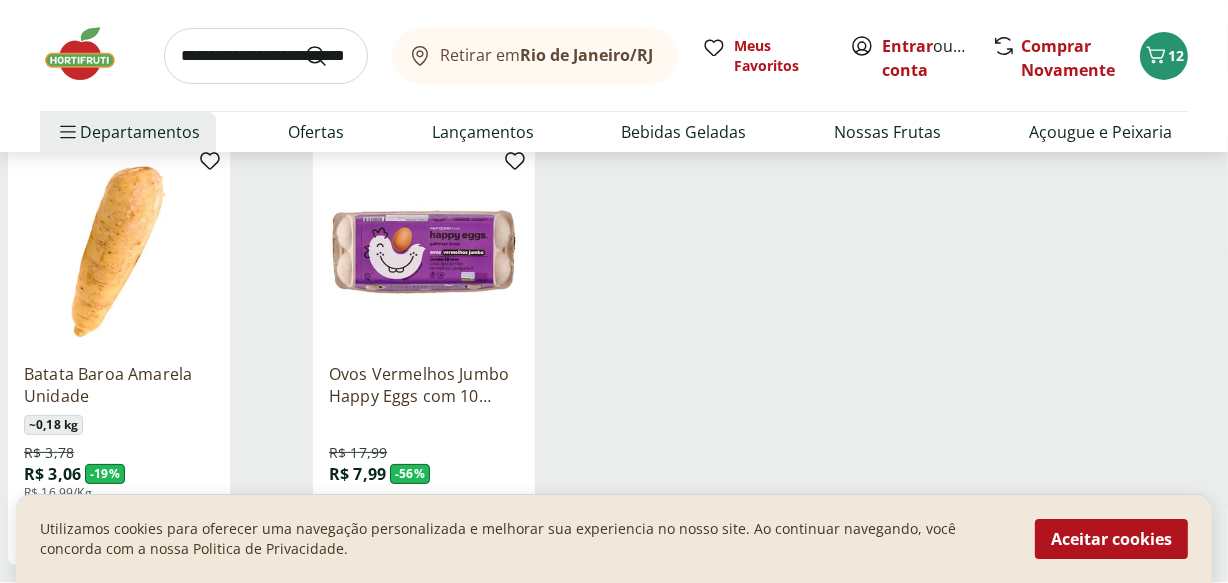 click at bounding box center [90, 54] 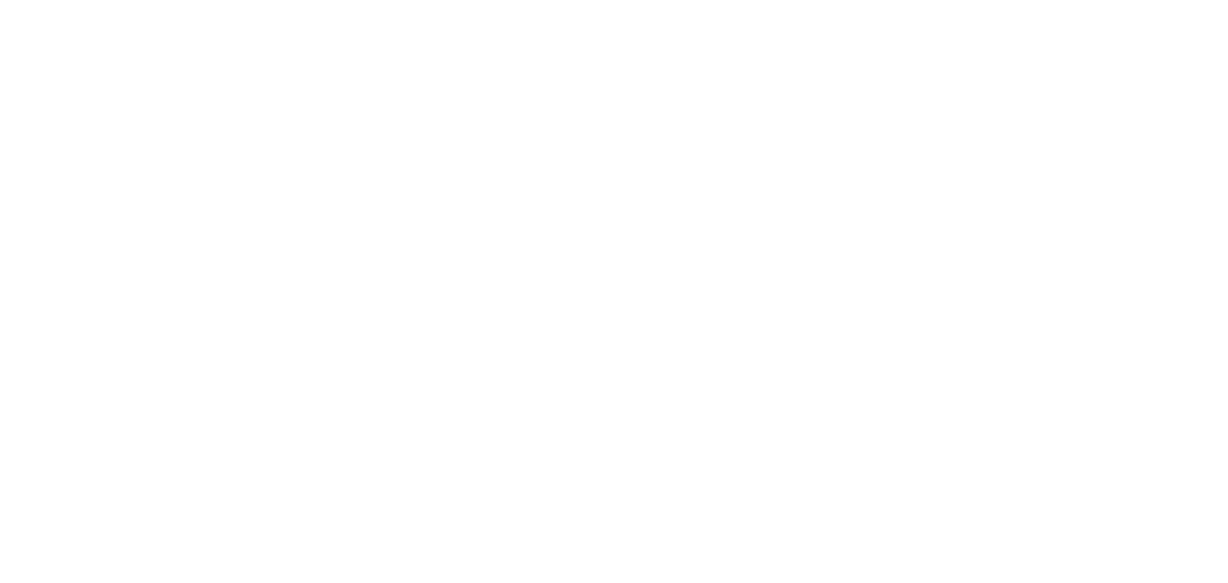 scroll, scrollTop: 0, scrollLeft: 0, axis: both 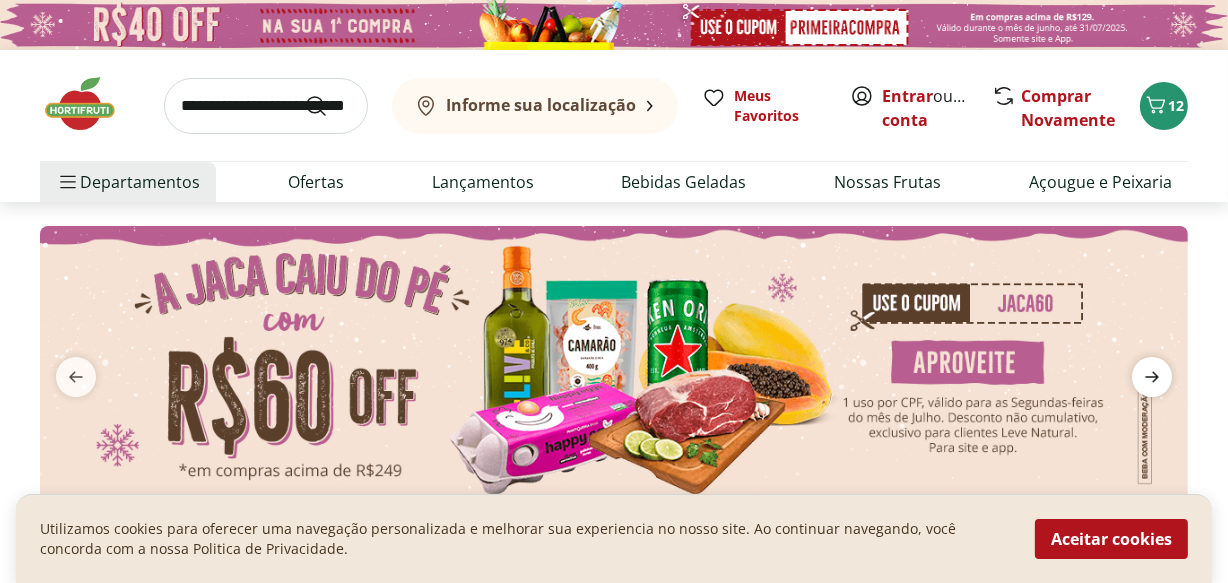 click 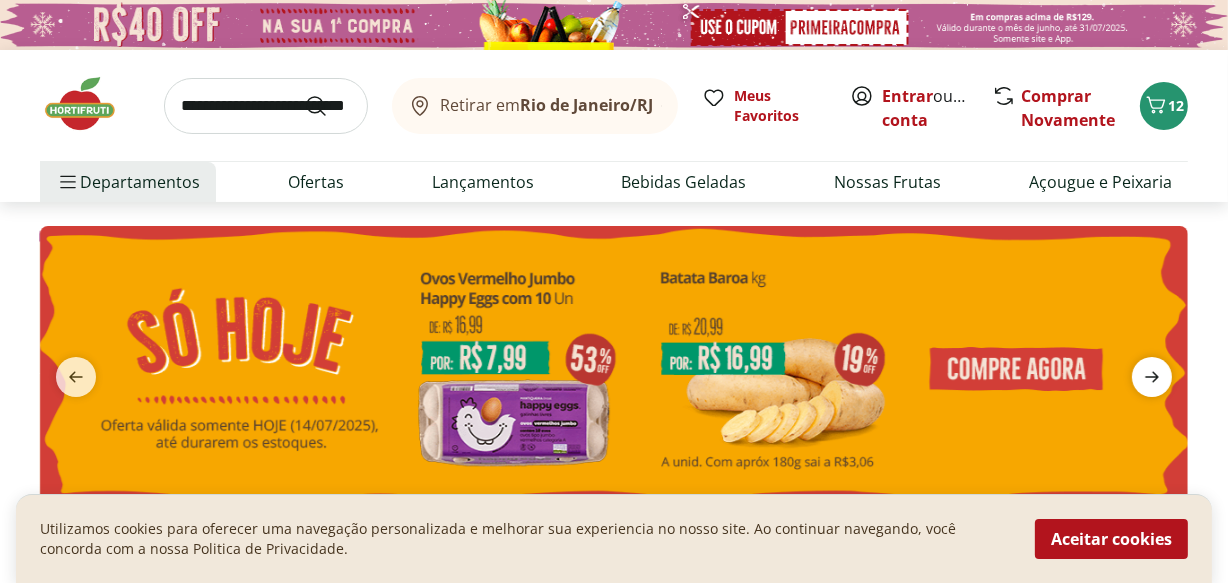 click 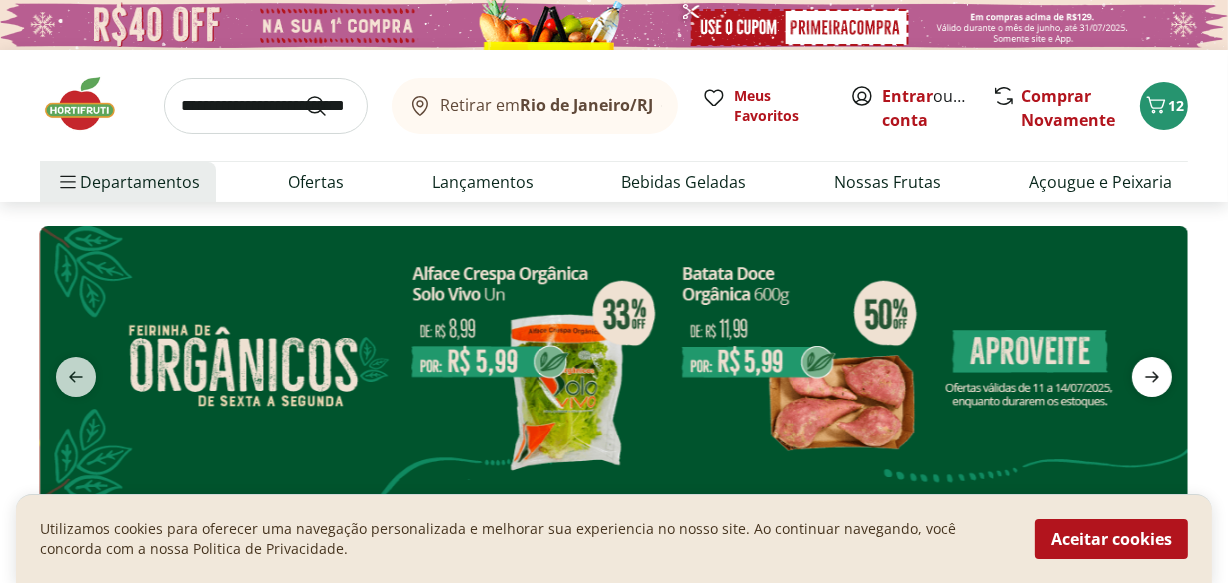 click 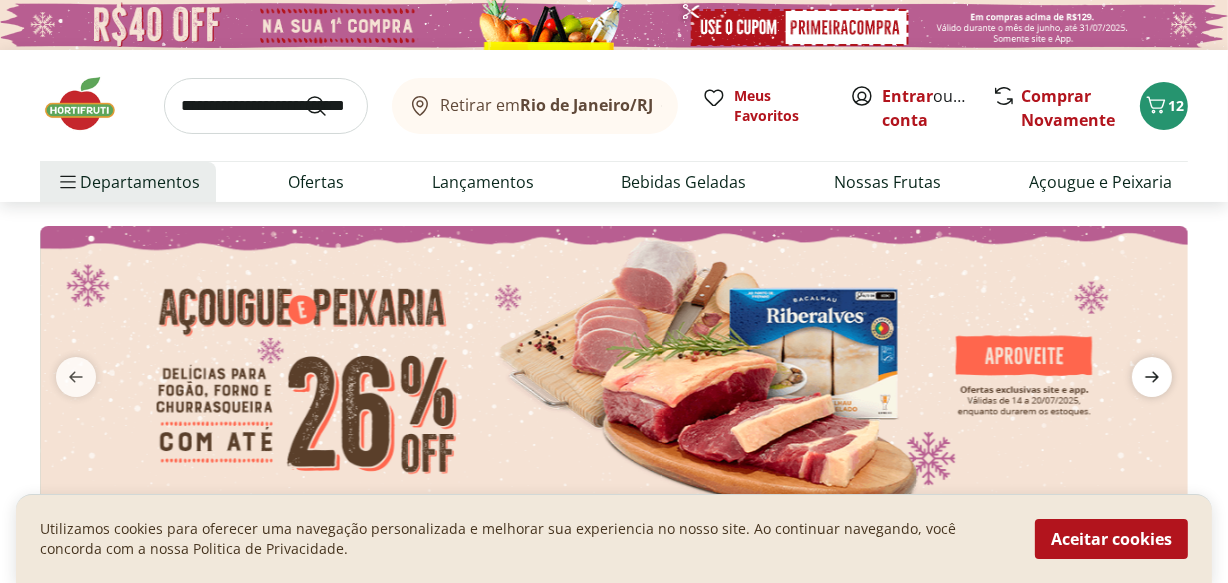 click 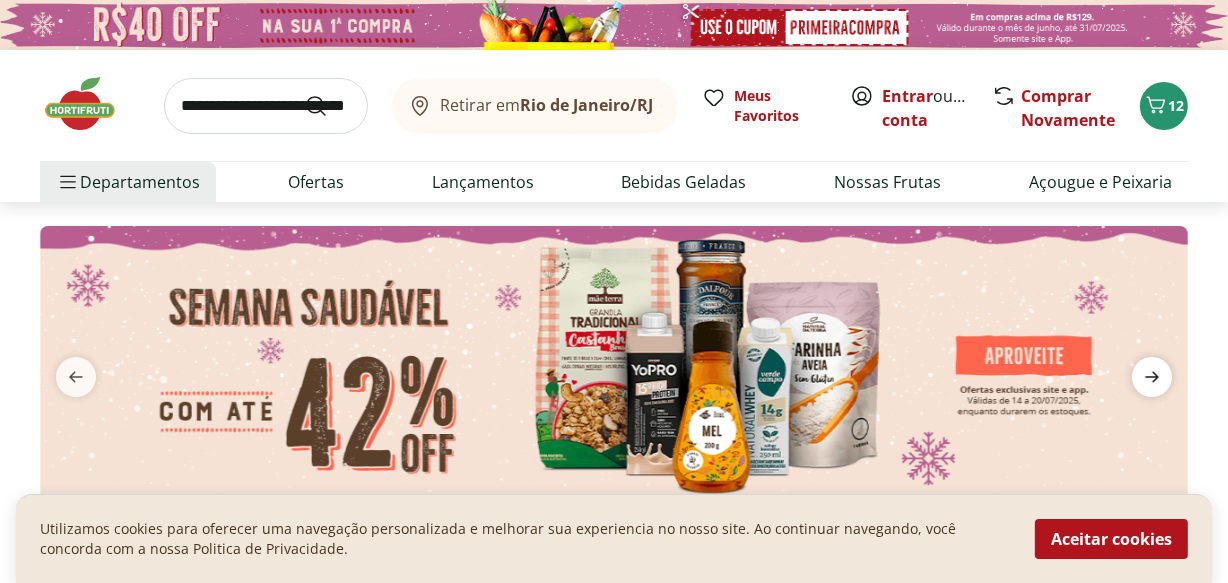 click 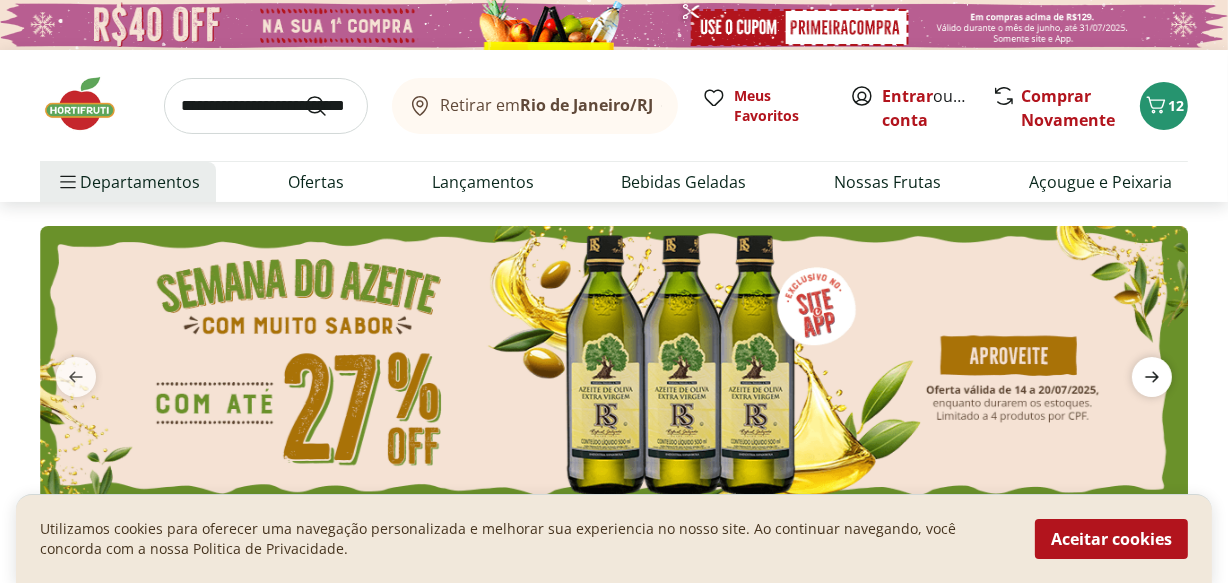 click 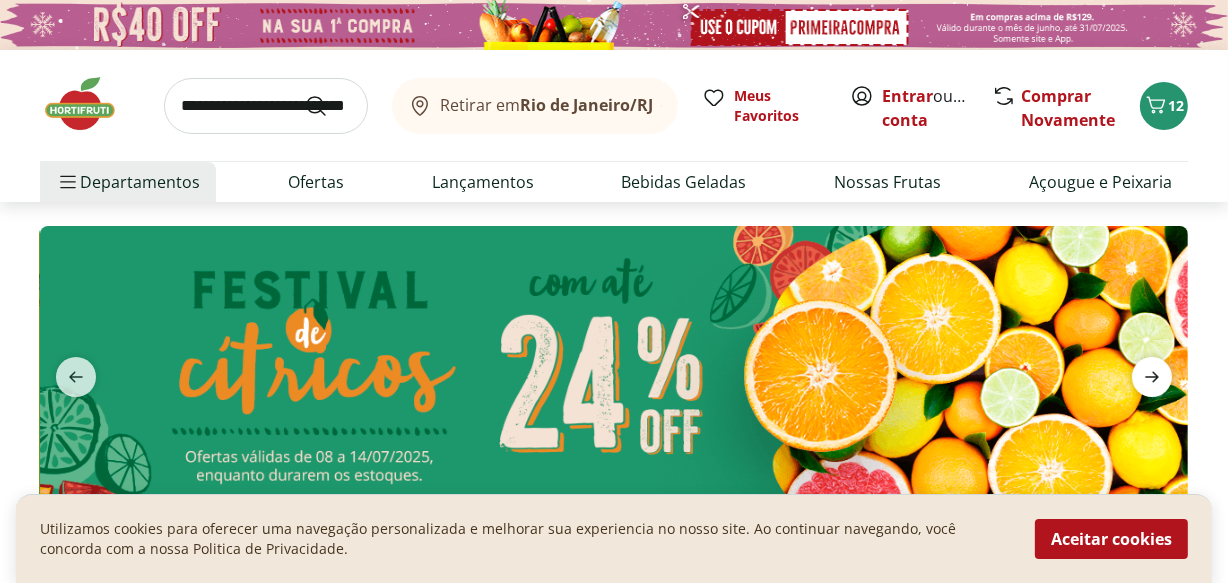 click 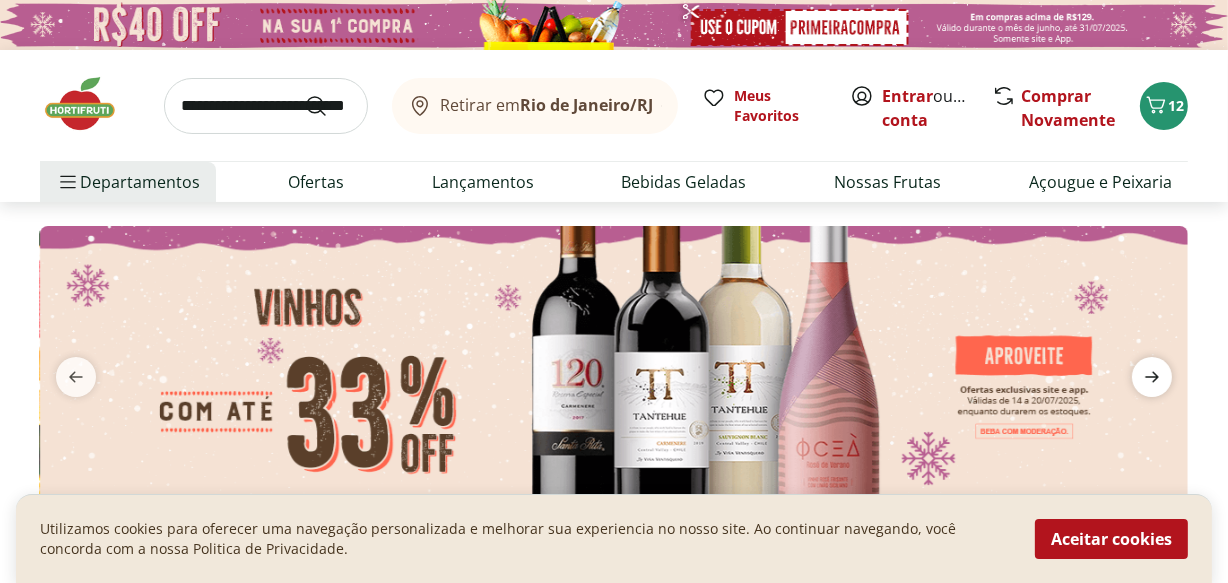 click 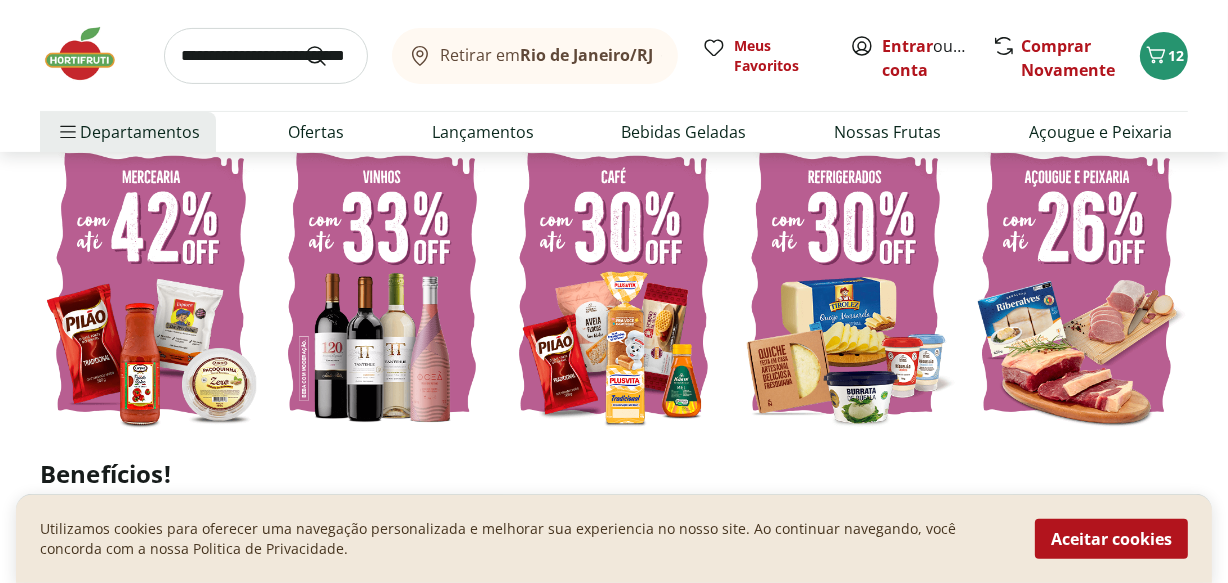 scroll, scrollTop: 609, scrollLeft: 0, axis: vertical 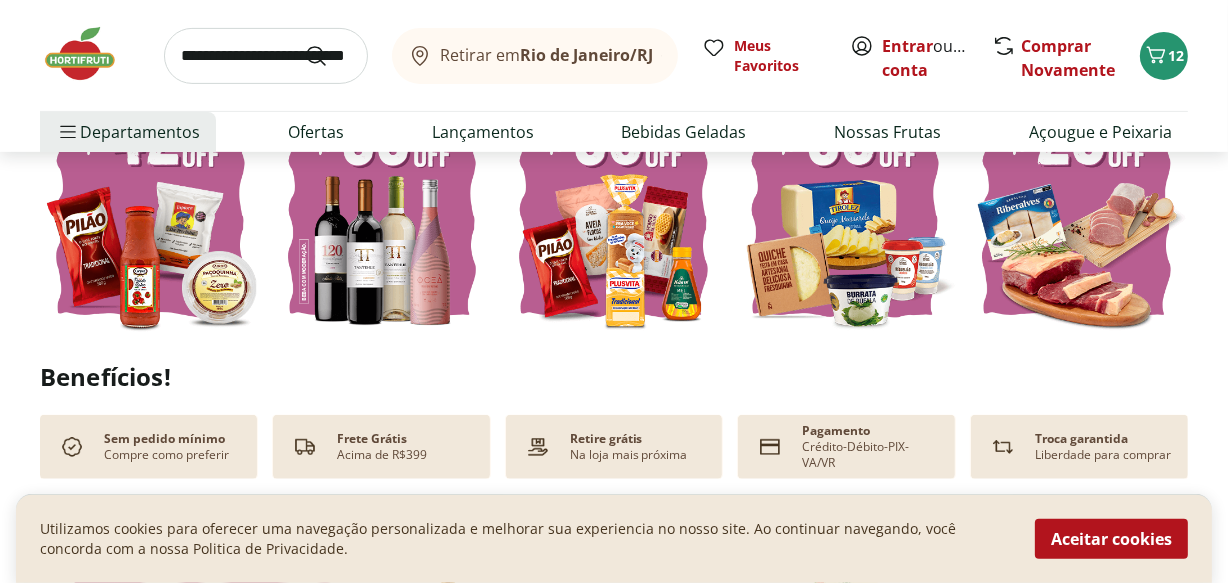 click at bounding box center [1077, 187] 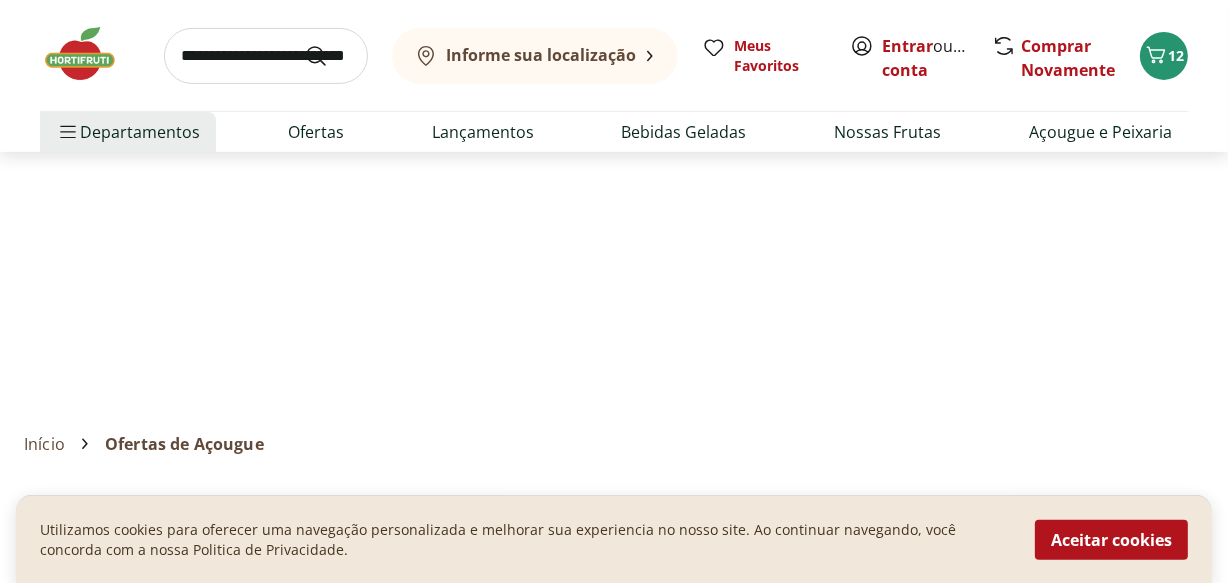scroll, scrollTop: 0, scrollLeft: 0, axis: both 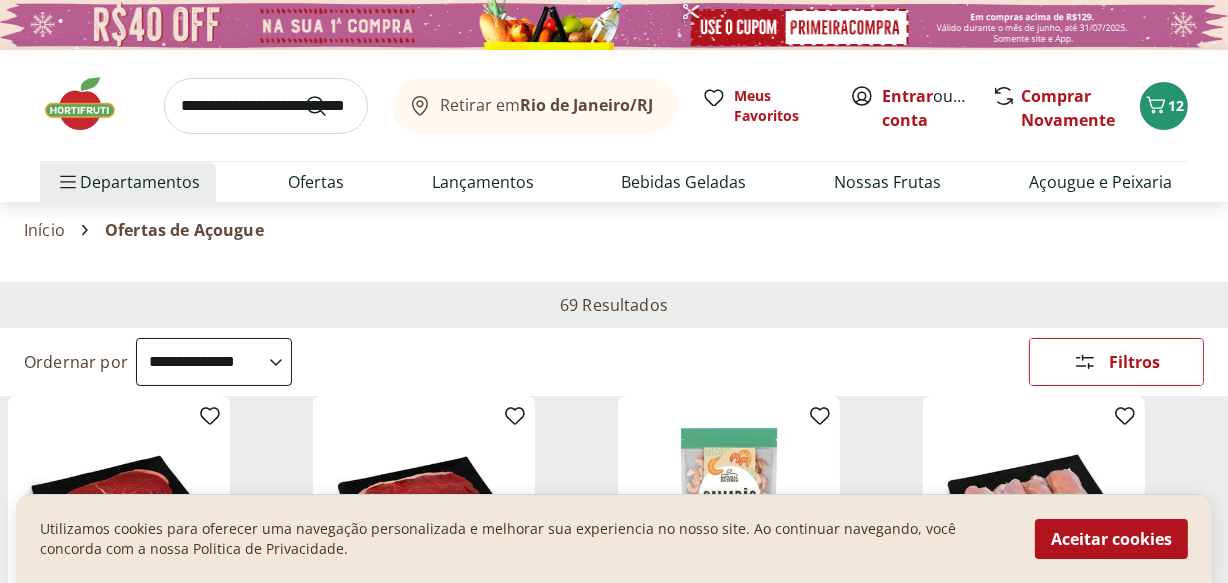 click at bounding box center [90, 104] 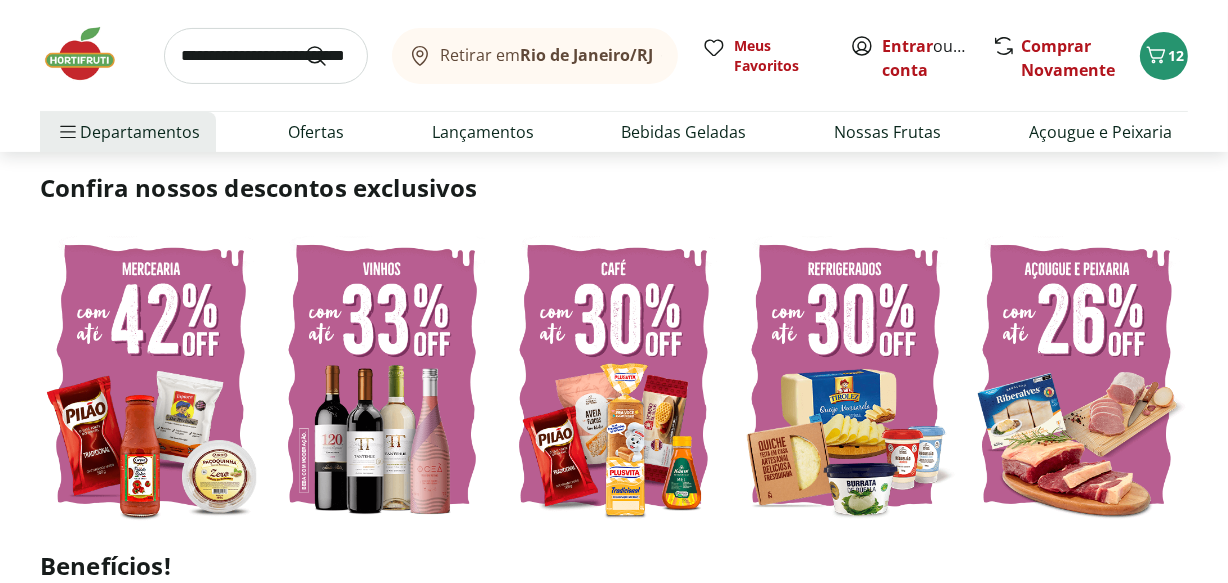 scroll, scrollTop: 607, scrollLeft: 0, axis: vertical 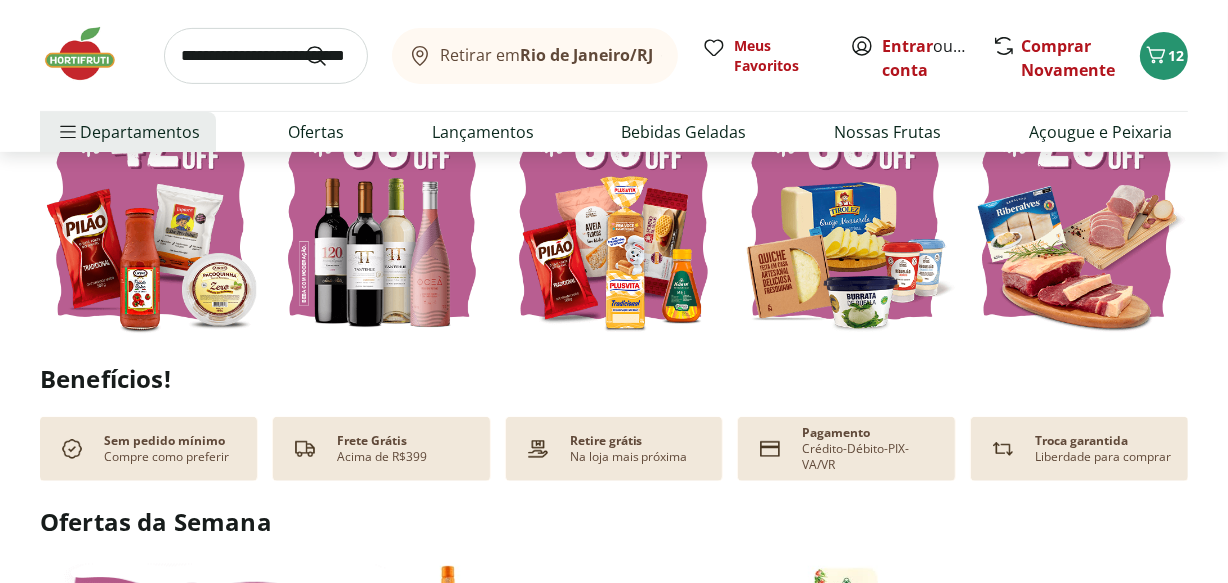 click at bounding box center (846, 189) 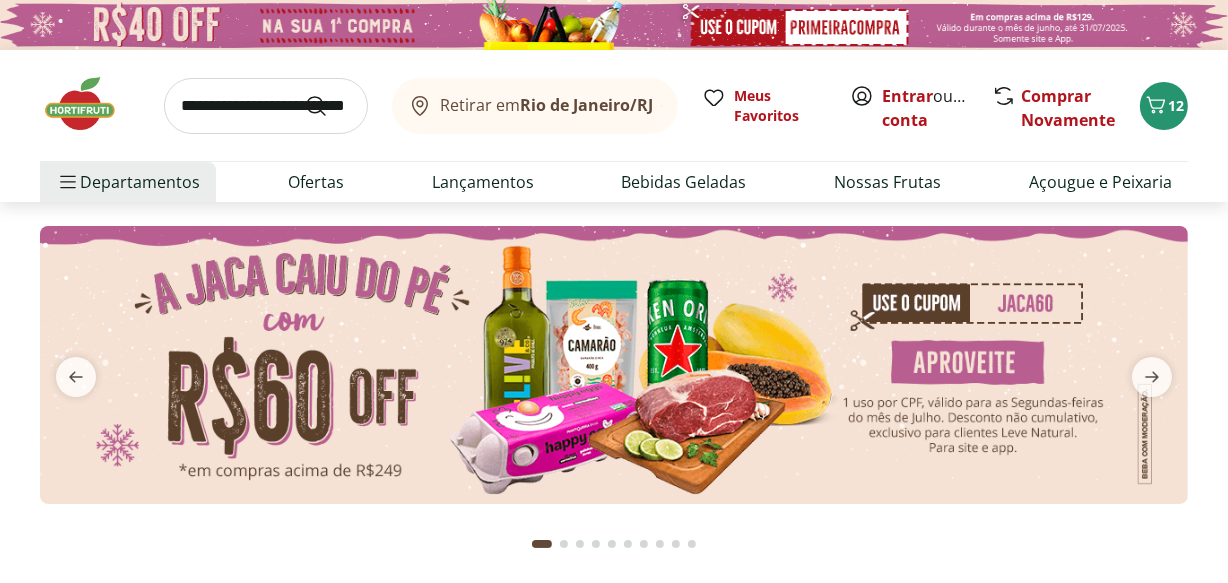 select on "**********" 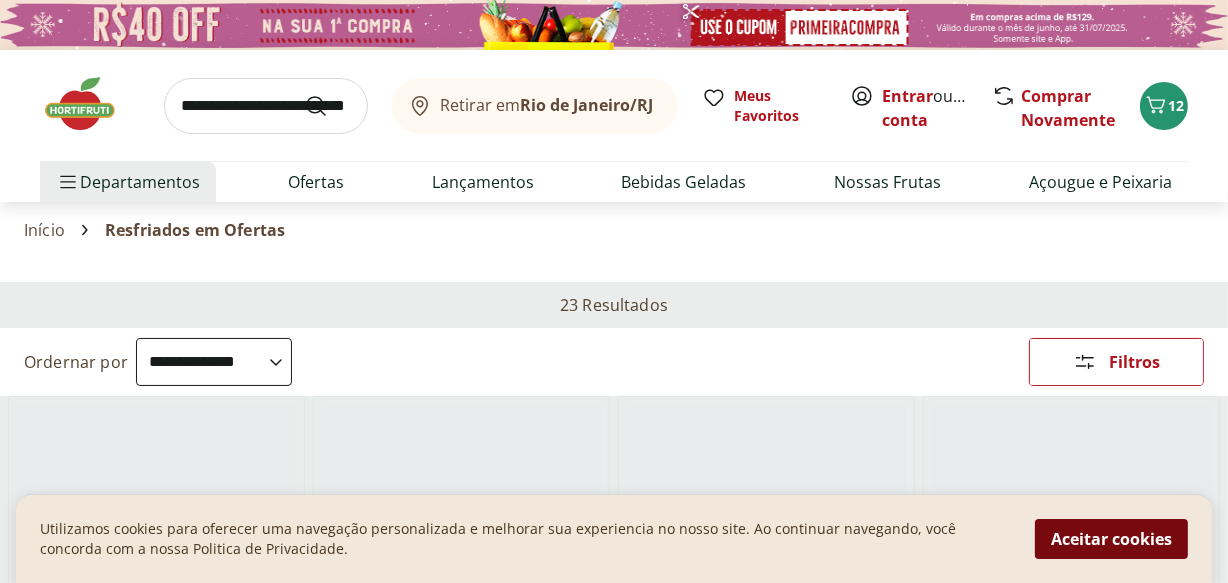click on "Aceitar cookies" at bounding box center [1111, 539] 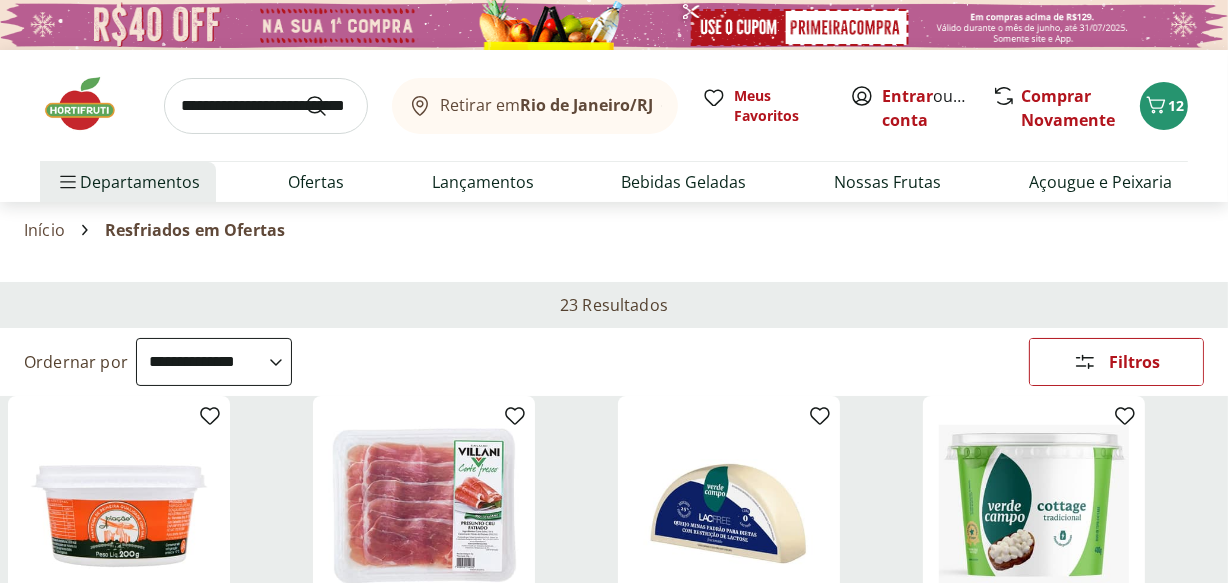 click at bounding box center (90, 104) 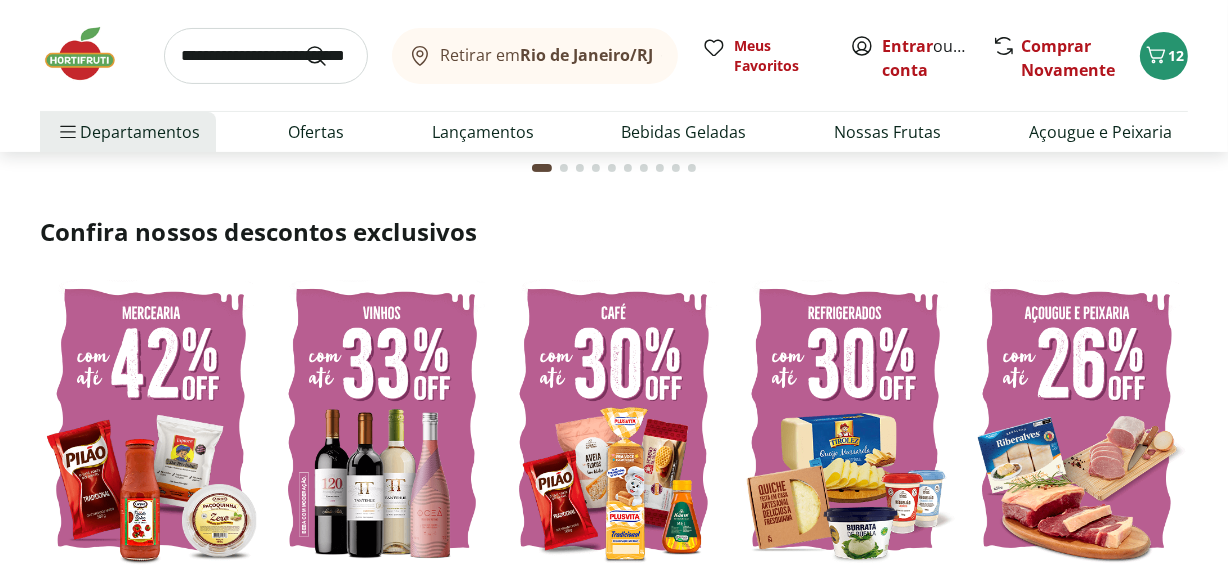 scroll, scrollTop: 540, scrollLeft: 0, axis: vertical 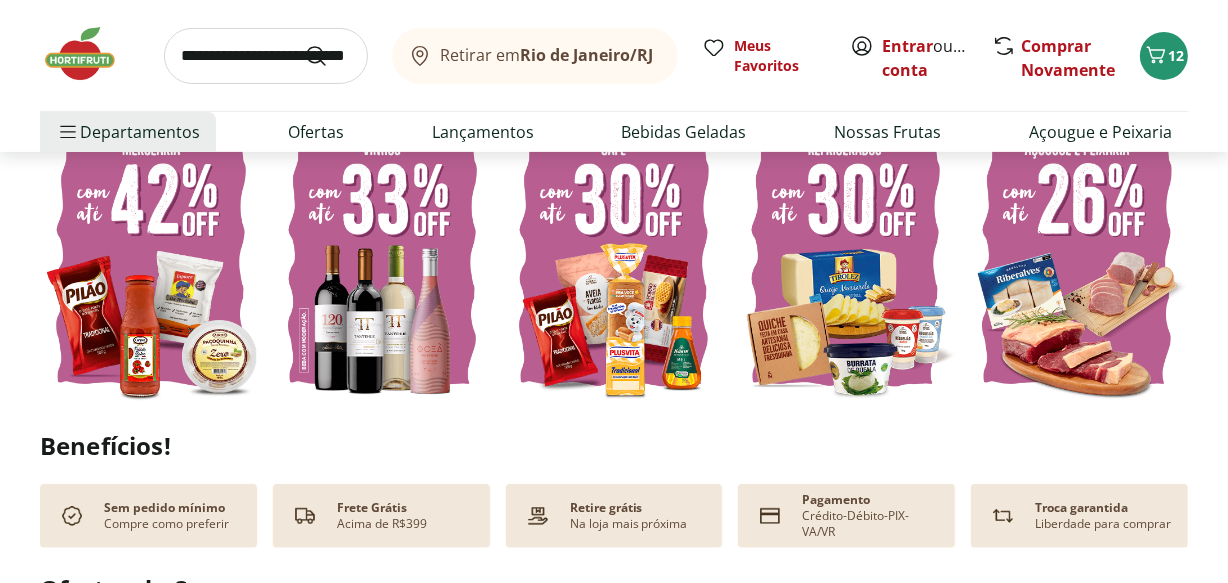 click at bounding box center [614, 256] 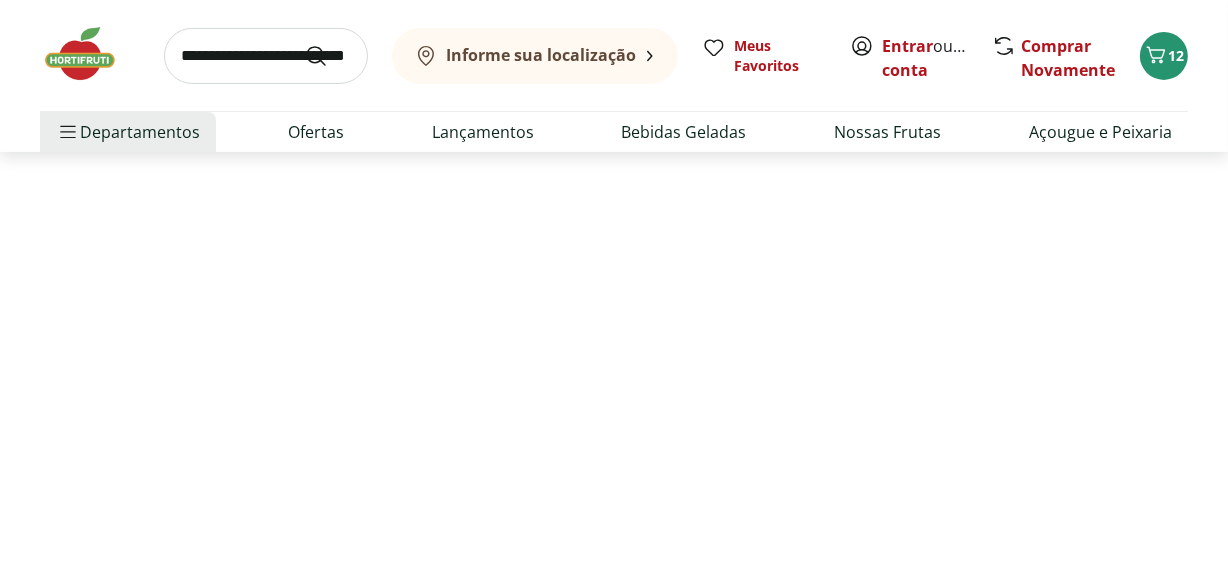 scroll, scrollTop: 0, scrollLeft: 0, axis: both 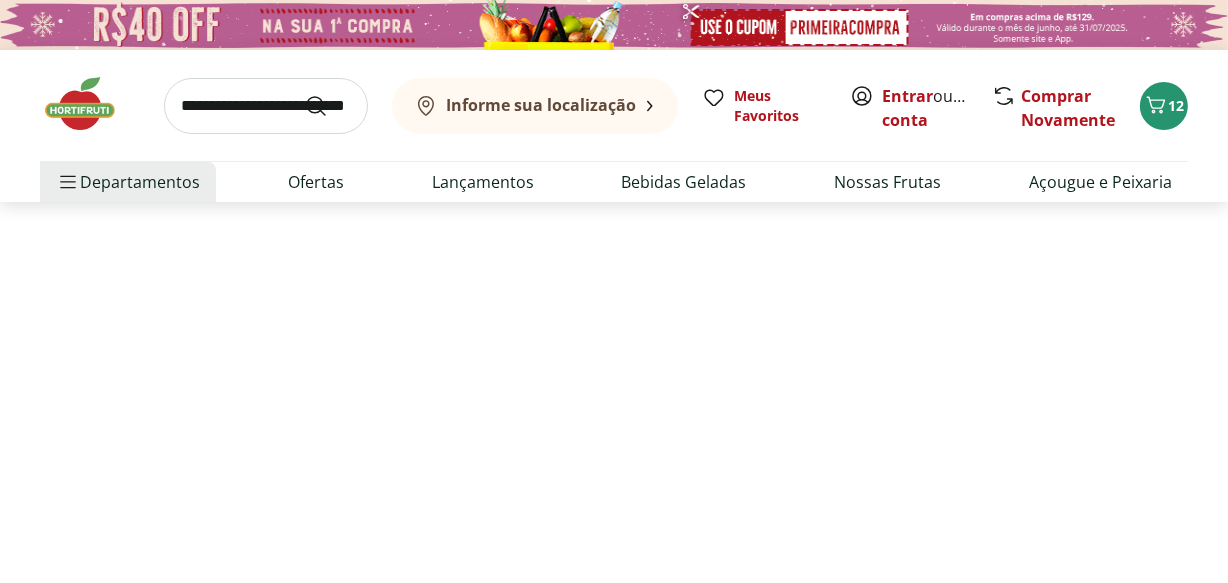 select on "**********" 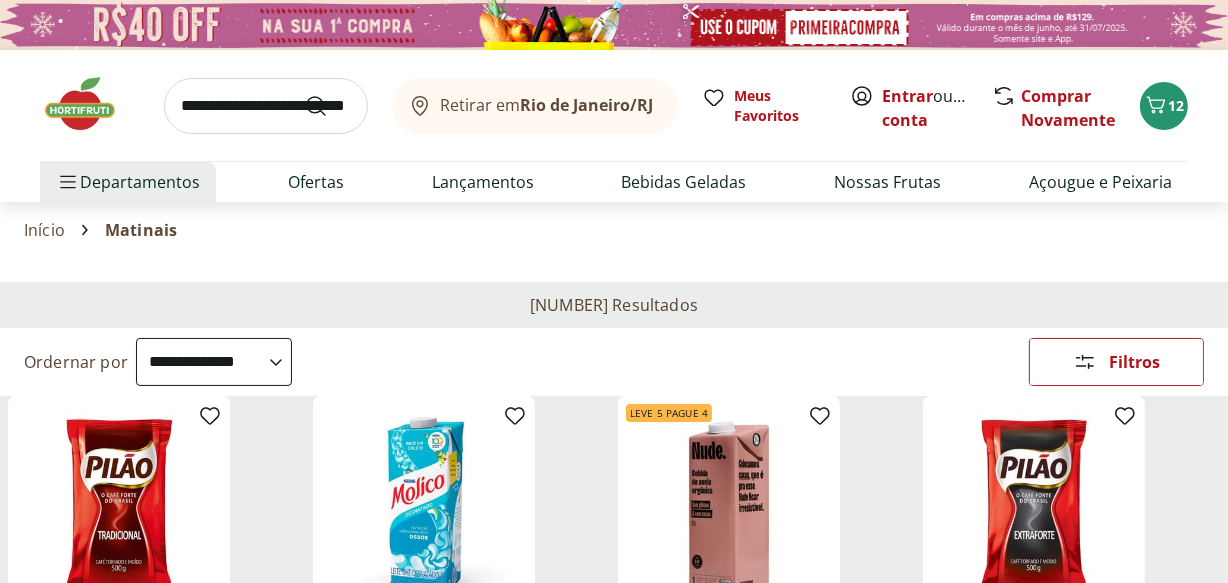 click at bounding box center (90, 104) 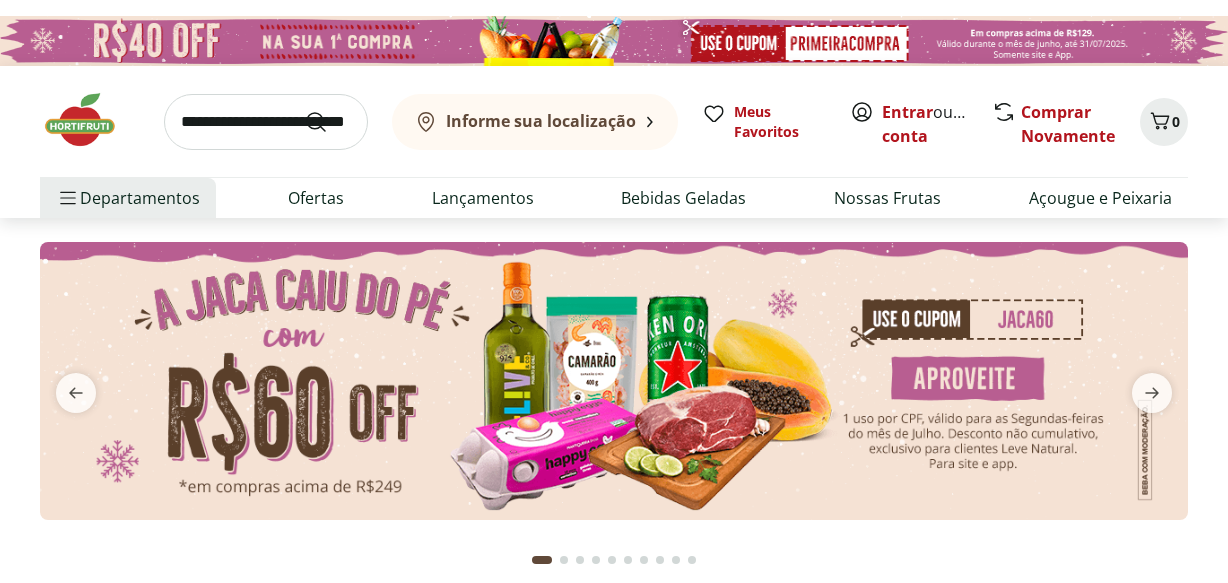 scroll, scrollTop: 0, scrollLeft: 0, axis: both 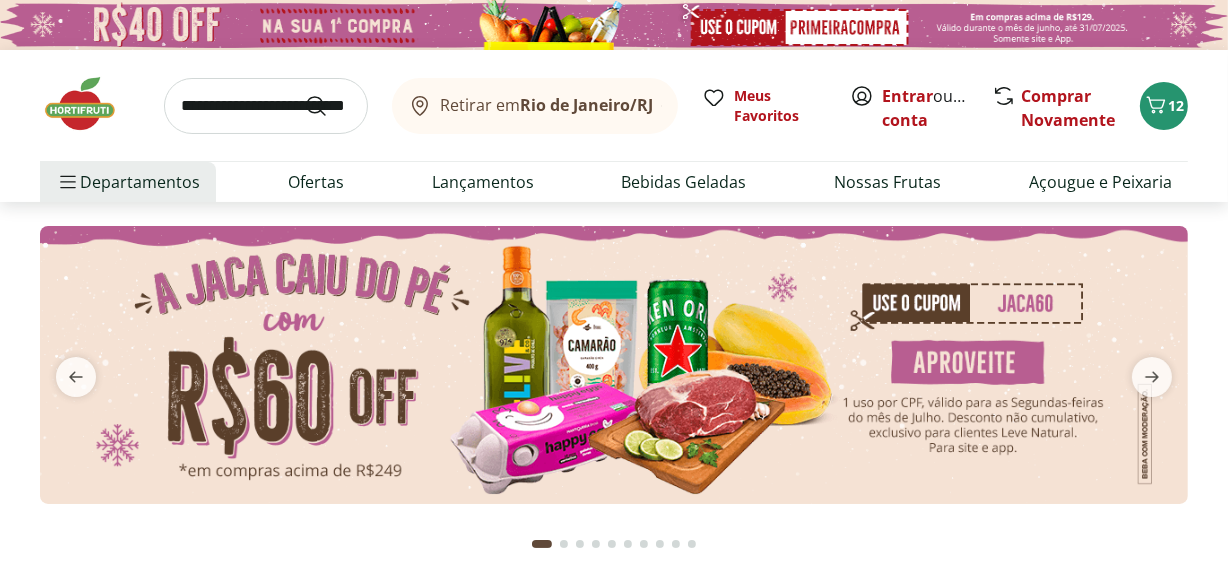 click at bounding box center (692, 544) 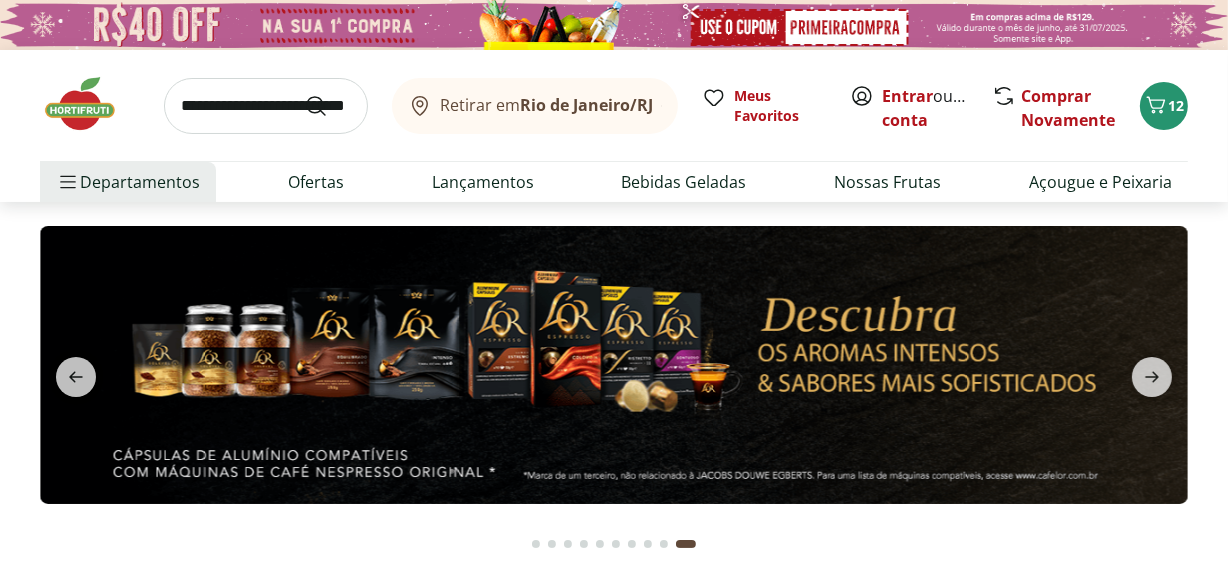 click at bounding box center [614, 365] 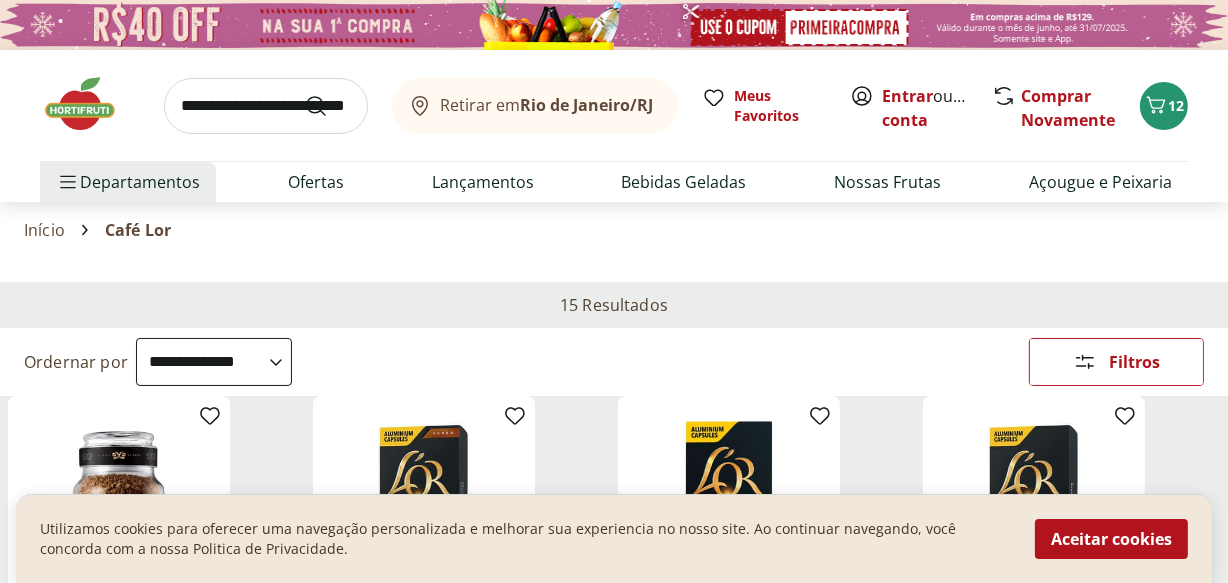click at bounding box center (90, 104) 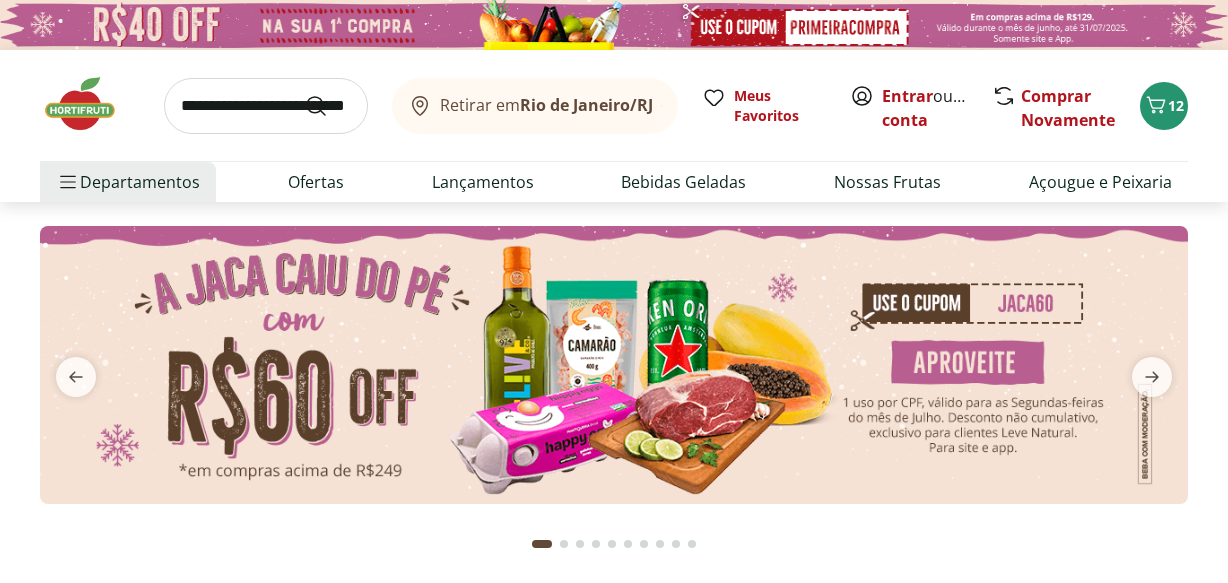 scroll, scrollTop: 1961, scrollLeft: 0, axis: vertical 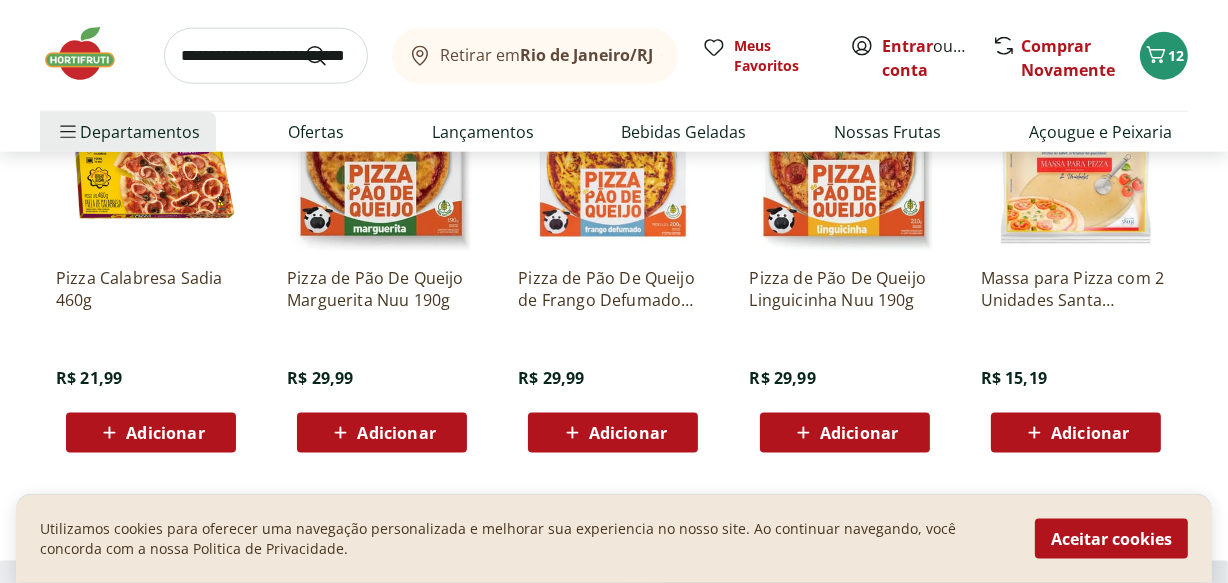drag, startPoint x: 0, startPoint y: 0, endPoint x: 1240, endPoint y: 138, distance: 1247.6554 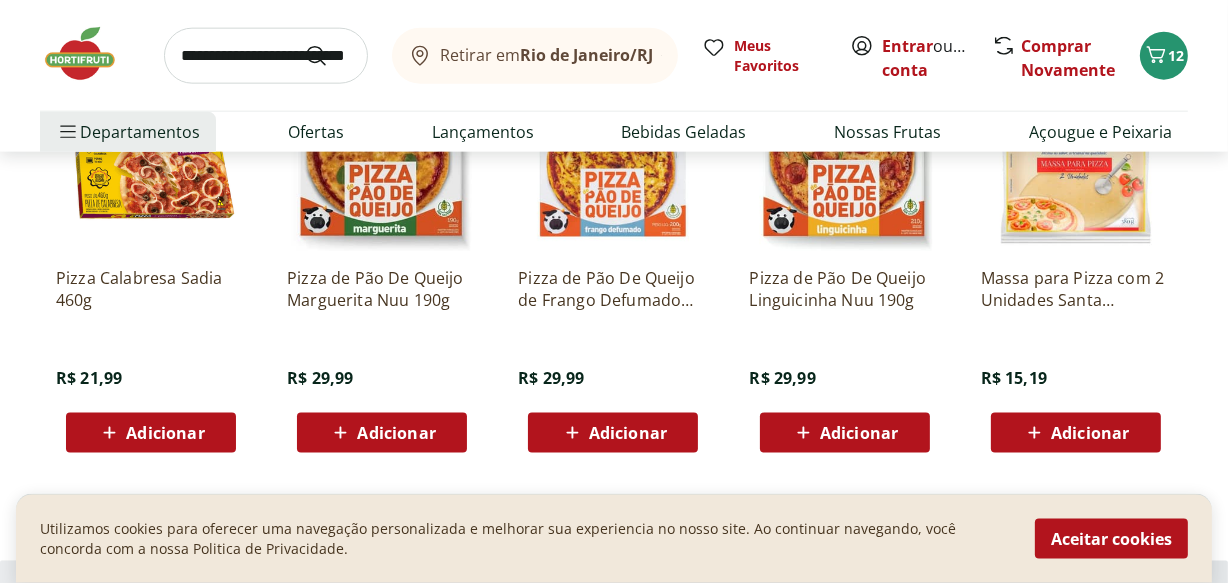 click on "Retirar em [CITY]/[STATE] Entrar ou Criar conta 12 Retirar em [CITY]/[STATE] Meus Favoritos Entrar ou Criar conta Comprar Novamente 12 Departamentos Nossa Marca Nossa Marca Ver tudo do departamento Açougue & Peixaria Congelados e Refrigerados Frutas, Legumes e Verduras Orgânicos Mercearia Sorvetes Hortifruti Hortifruti Ver tudo do departamento Cogumelos Frutas Legumes Ovos Temperos Frescos Verduras Orgânicos Orgânicos Ver tudo do departamento Bebidas Orgânicas Frutas Orgânicas Legumes Orgânicos Ovos Orgânicos Perecíveis Orgânicos Verduras Orgânicas Temperos Frescos Açougue e Peixaria Açougue e Peixaria Ver tudo do departamento Aves Bovinos Exóticos Frutos do Mar Linguiça e Salsicha Peixes Salgados e Defumados Suínos Prontinhos Prontinhos Ver tudo do departamento Frutas Cortadinhas Pré Preparados Prontos para Consumo Saladas Sucos e Água de Coco Padaria Padaria Ver tudo do departamento Bolos e Mini Bolos Doces Pão Padaria Própria Salgados Torradas Bebidas Bebidas Água Cerveja" at bounding box center [614, 5635] 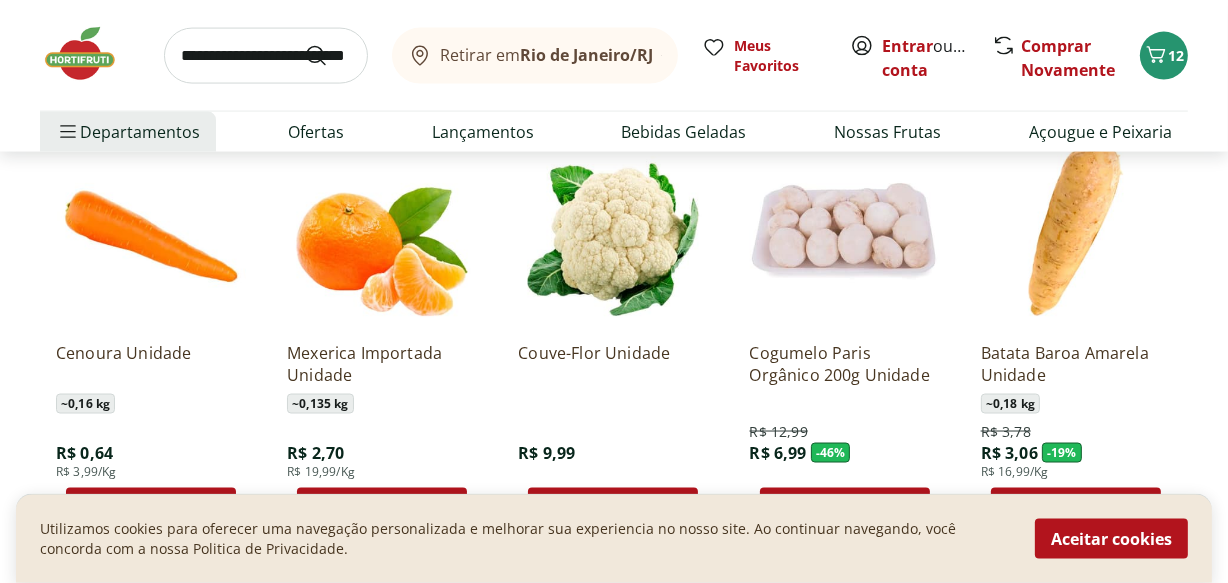 scroll, scrollTop: 3145, scrollLeft: 0, axis: vertical 